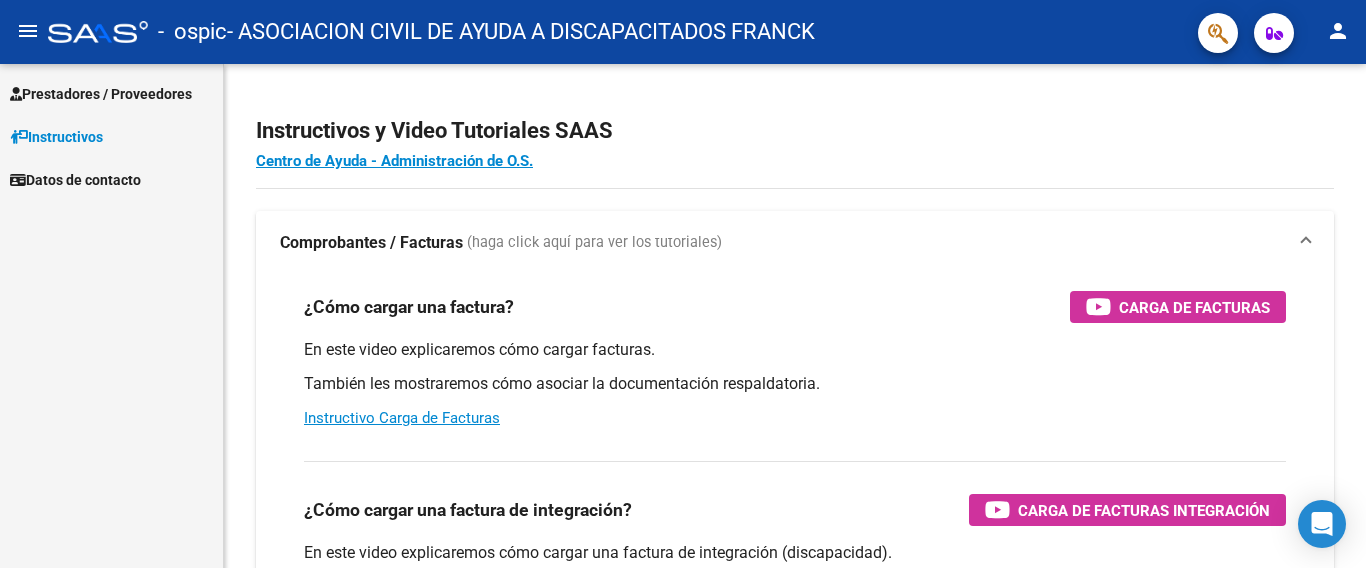scroll, scrollTop: 0, scrollLeft: 0, axis: both 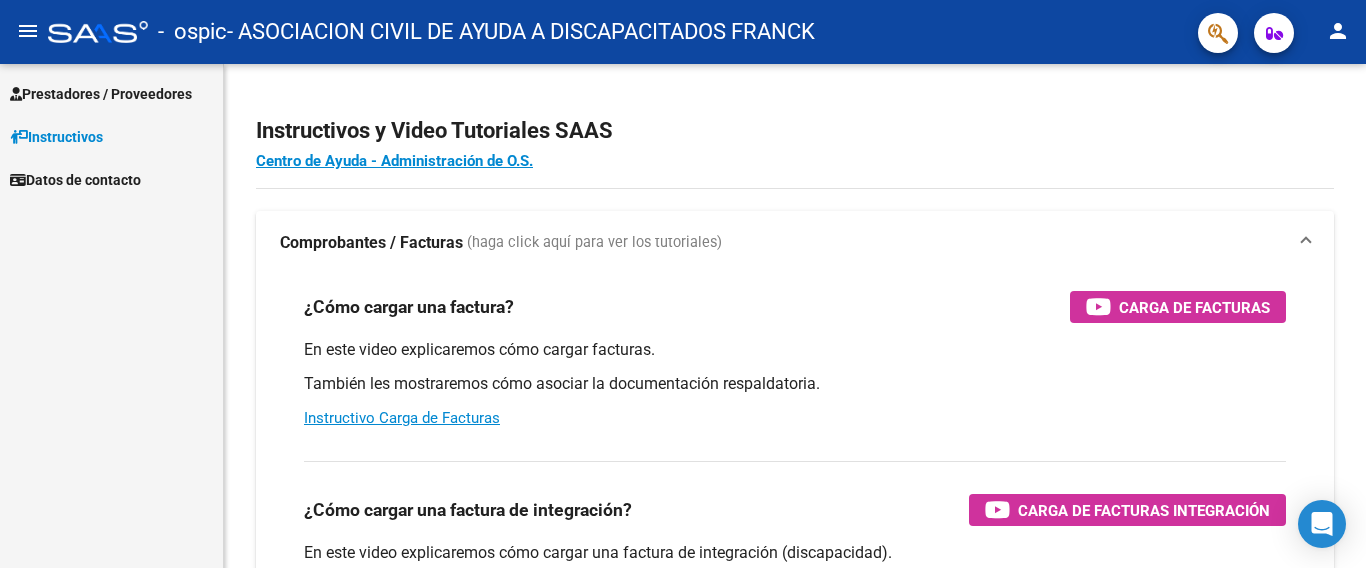 click on "Prestadores / Proveedores" at bounding box center (101, 94) 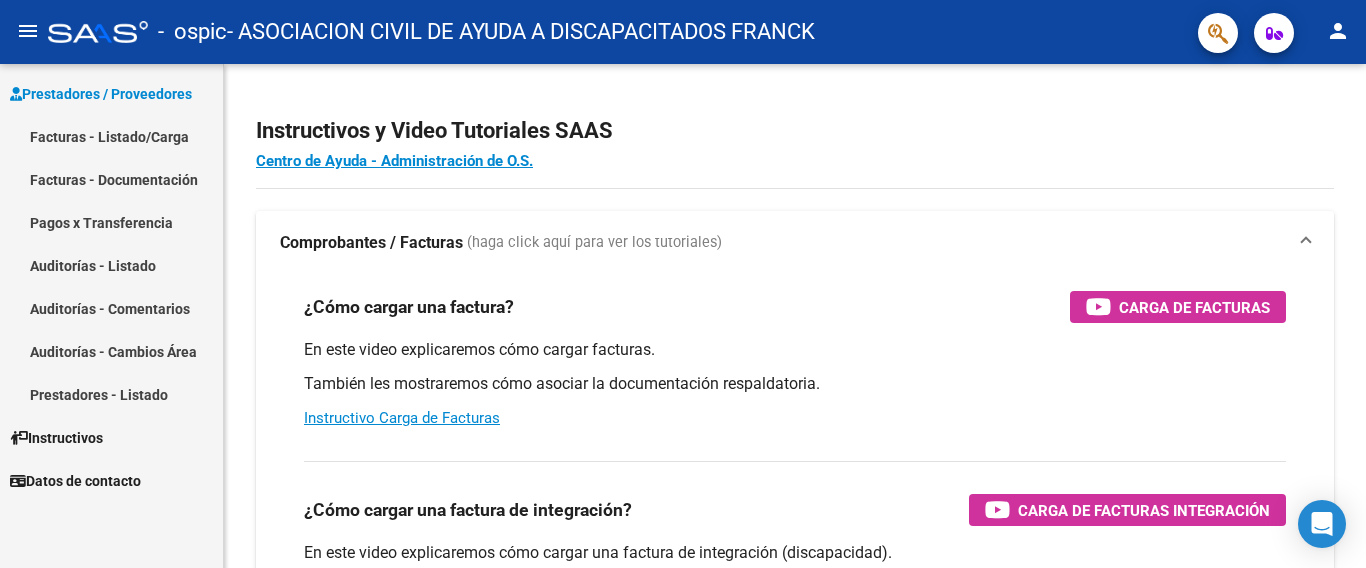click on "Facturas - Documentación" at bounding box center (111, 179) 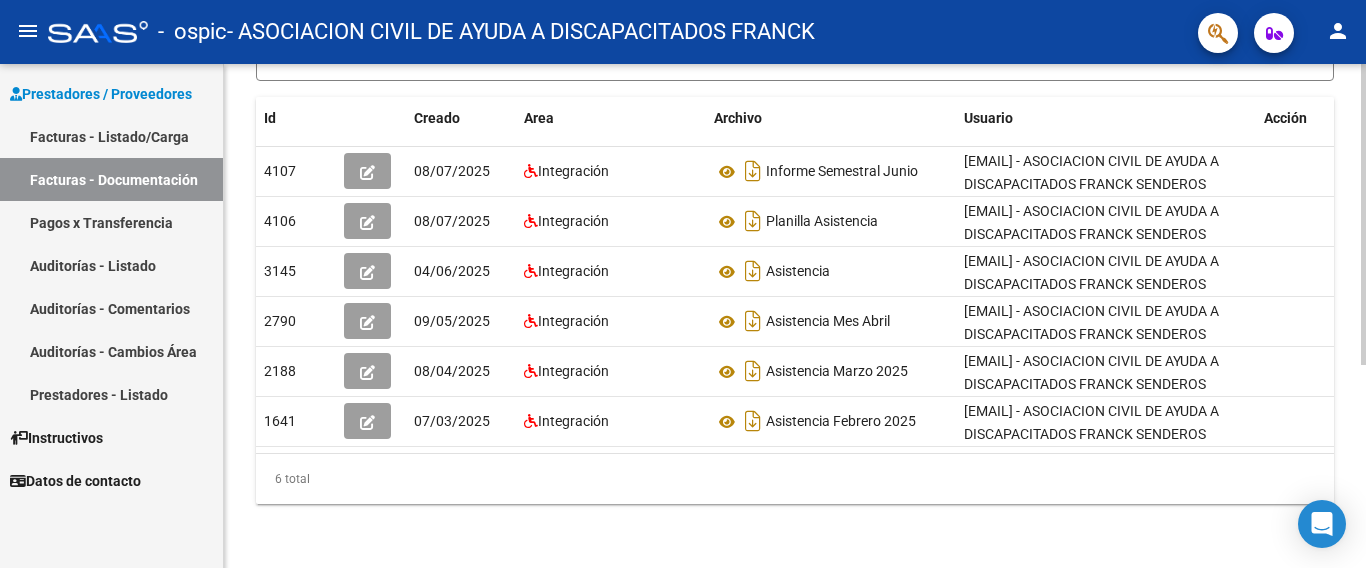 scroll, scrollTop: 340, scrollLeft: 0, axis: vertical 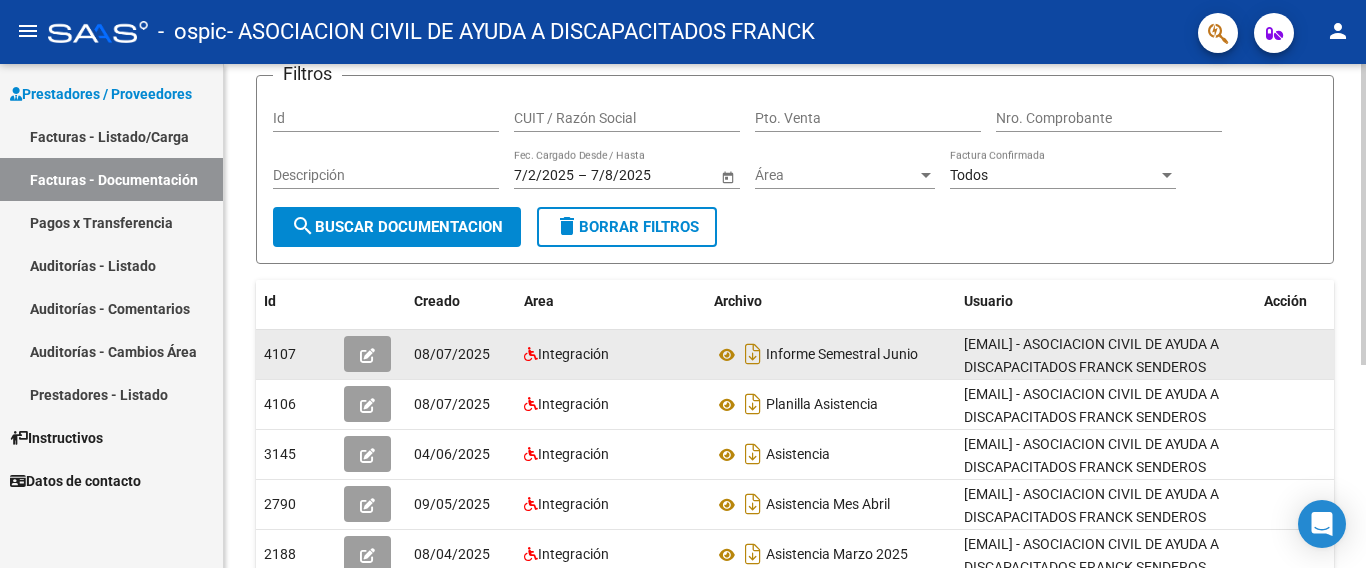 click 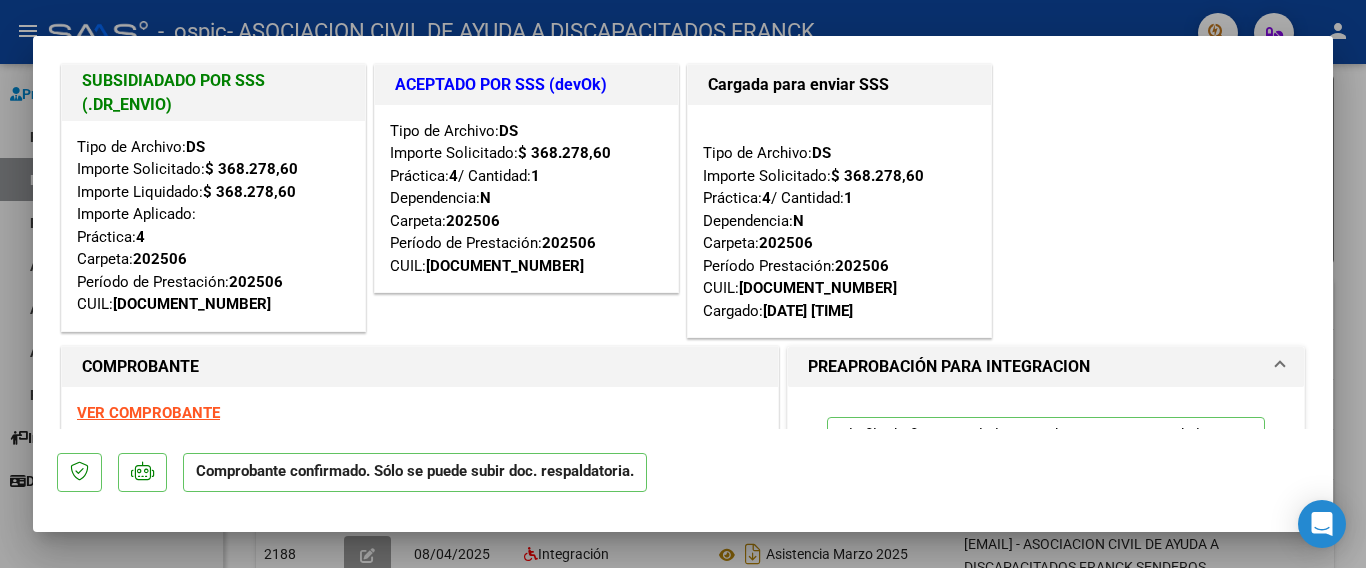 scroll, scrollTop: 0, scrollLeft: 0, axis: both 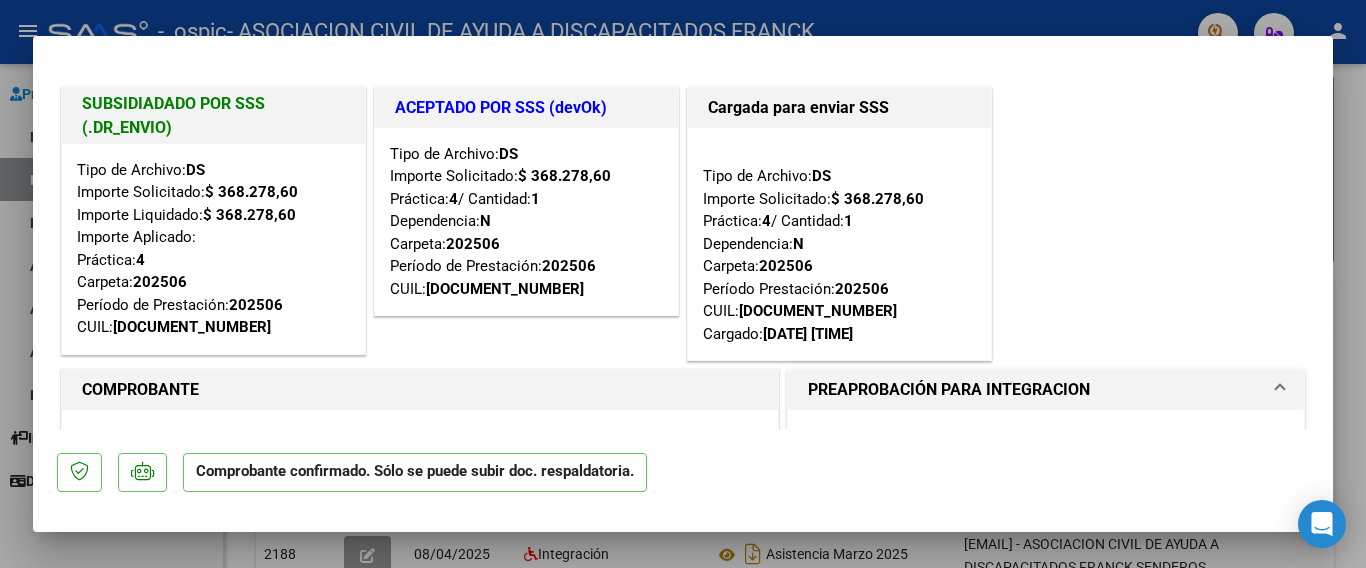 click at bounding box center (683, 284) 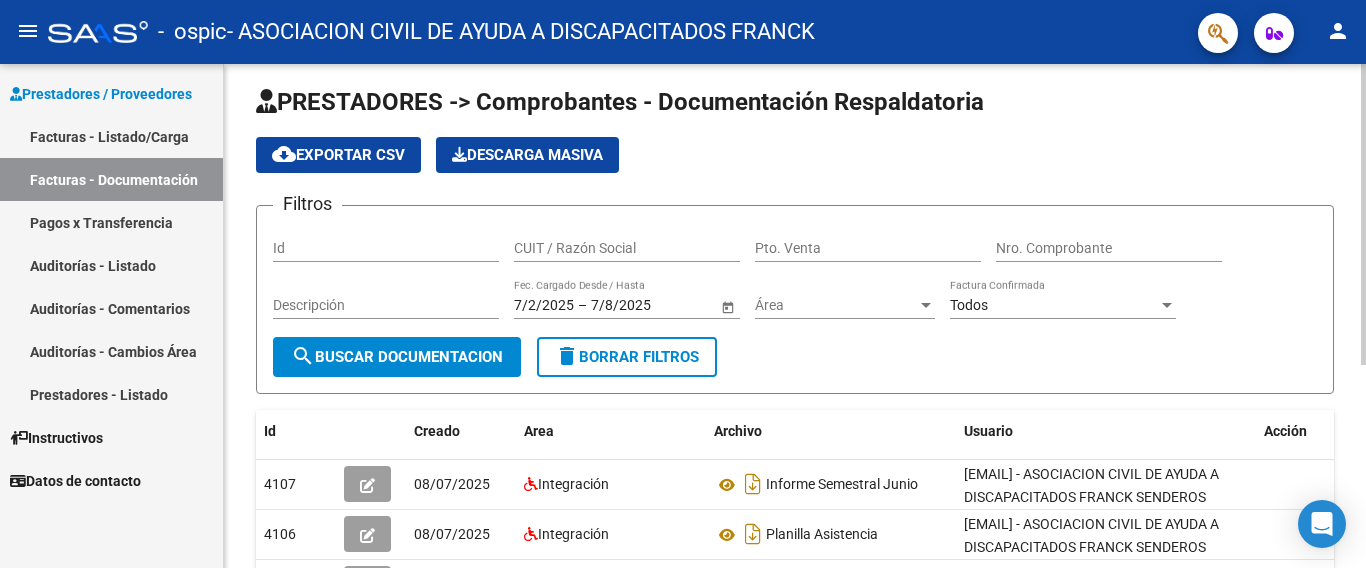 scroll, scrollTop: 0, scrollLeft: 0, axis: both 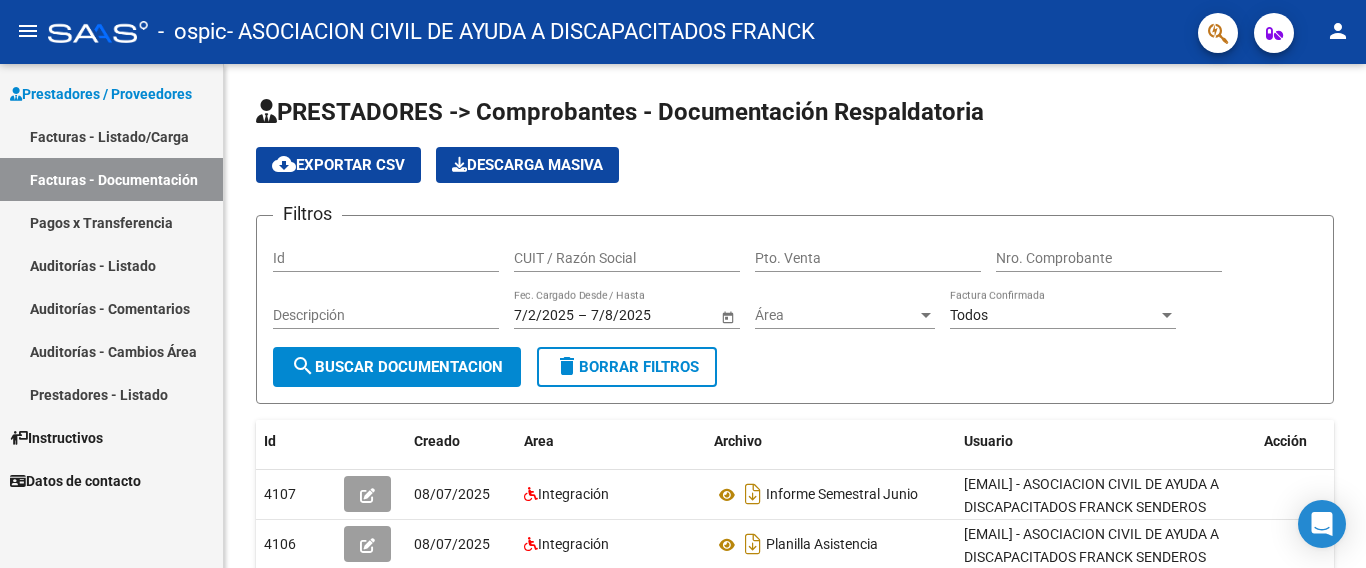 click on "Facturas - Listado/Carga" at bounding box center [111, 136] 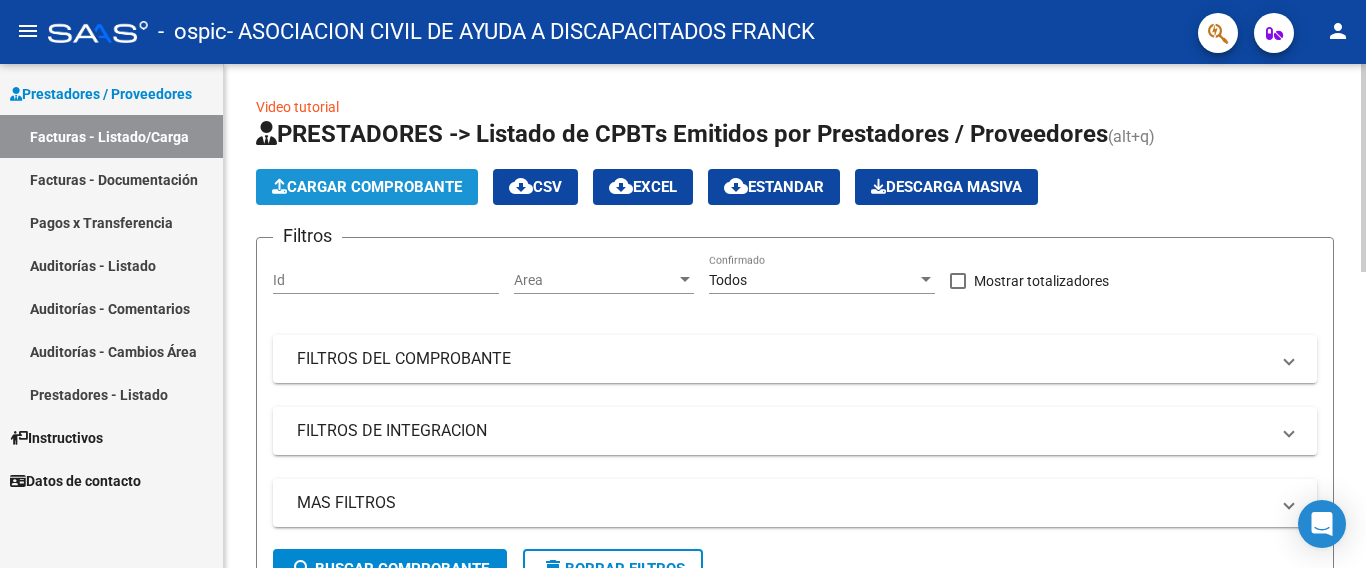 click on "Cargar Comprobante" 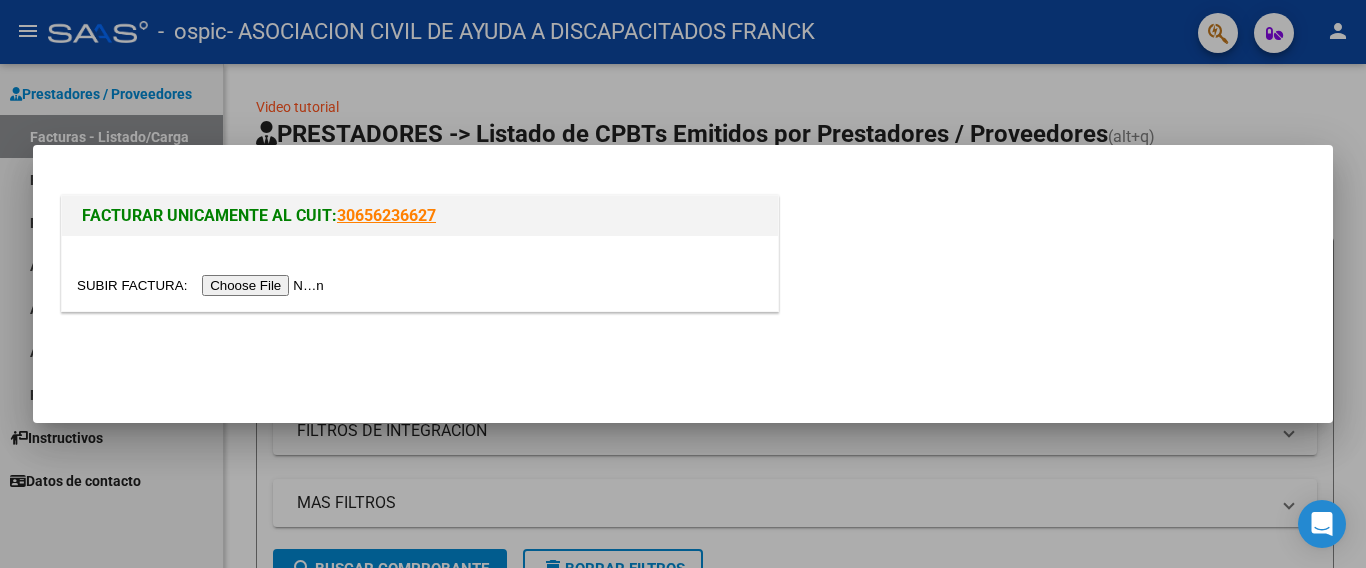 click at bounding box center [203, 285] 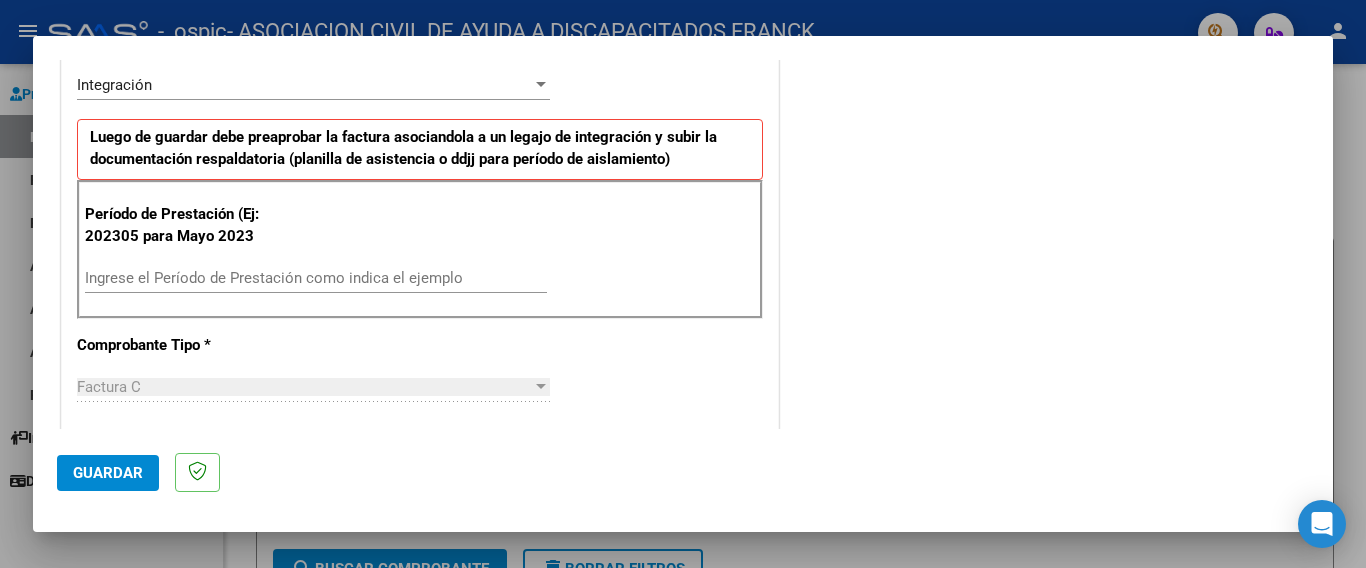 scroll, scrollTop: 500, scrollLeft: 0, axis: vertical 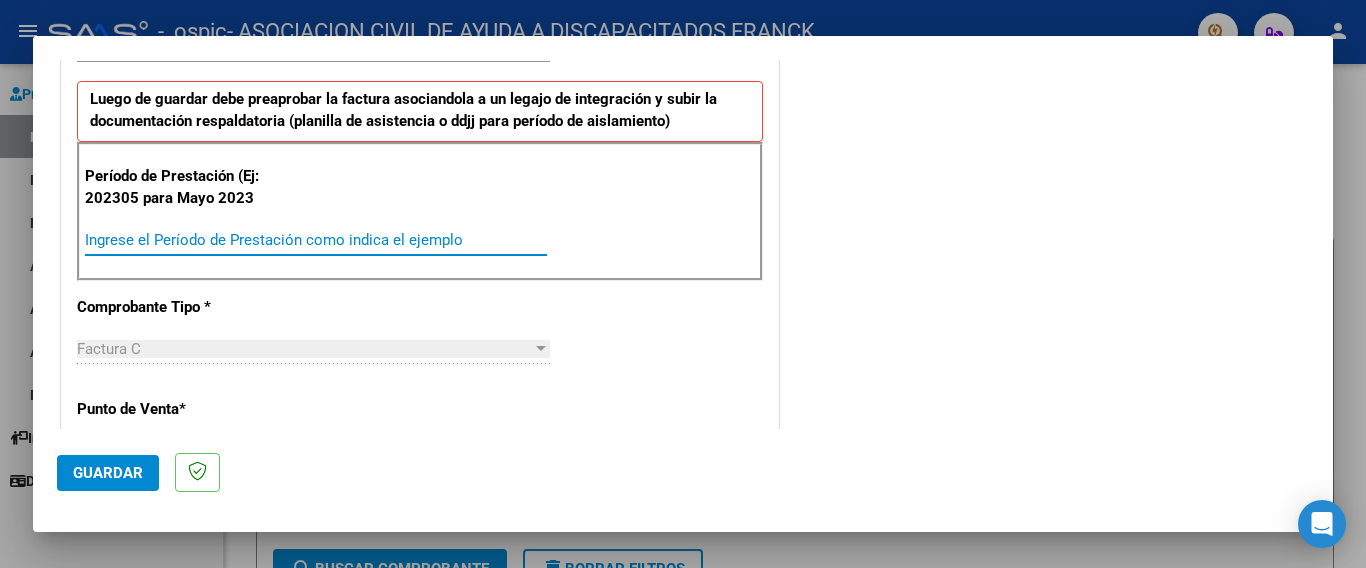 click on "Ingrese el Período de Prestación como indica el ejemplo" at bounding box center [316, 240] 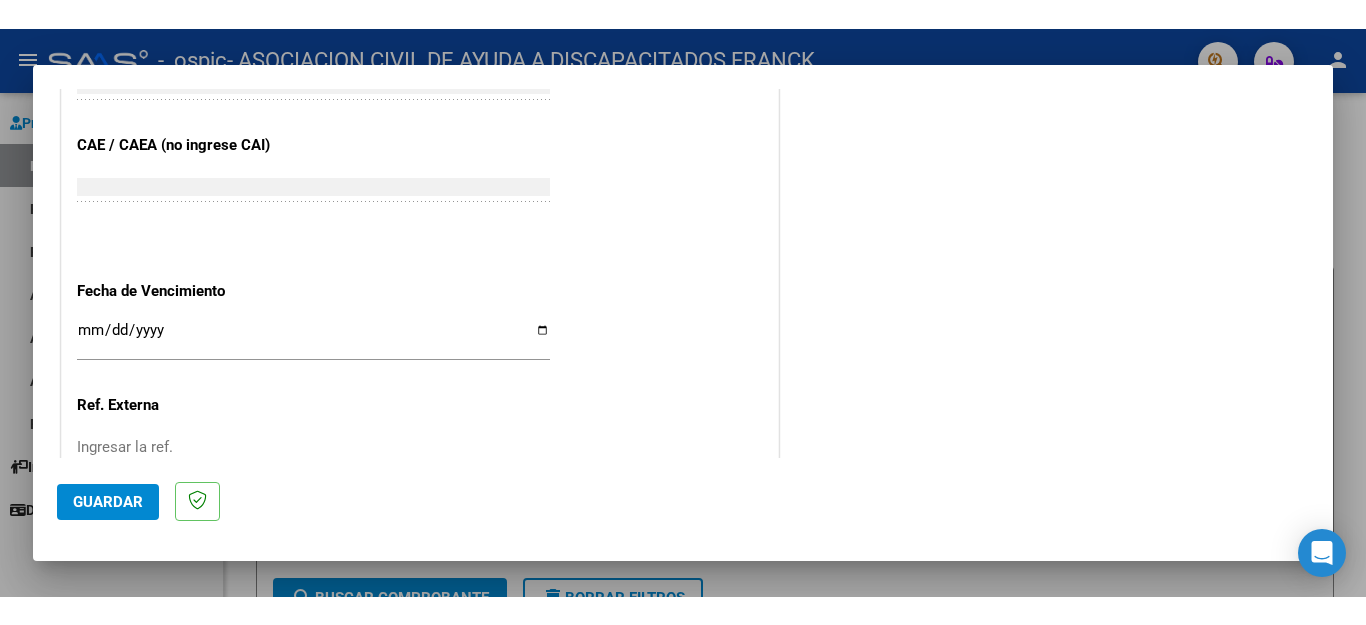 scroll, scrollTop: 1229, scrollLeft: 0, axis: vertical 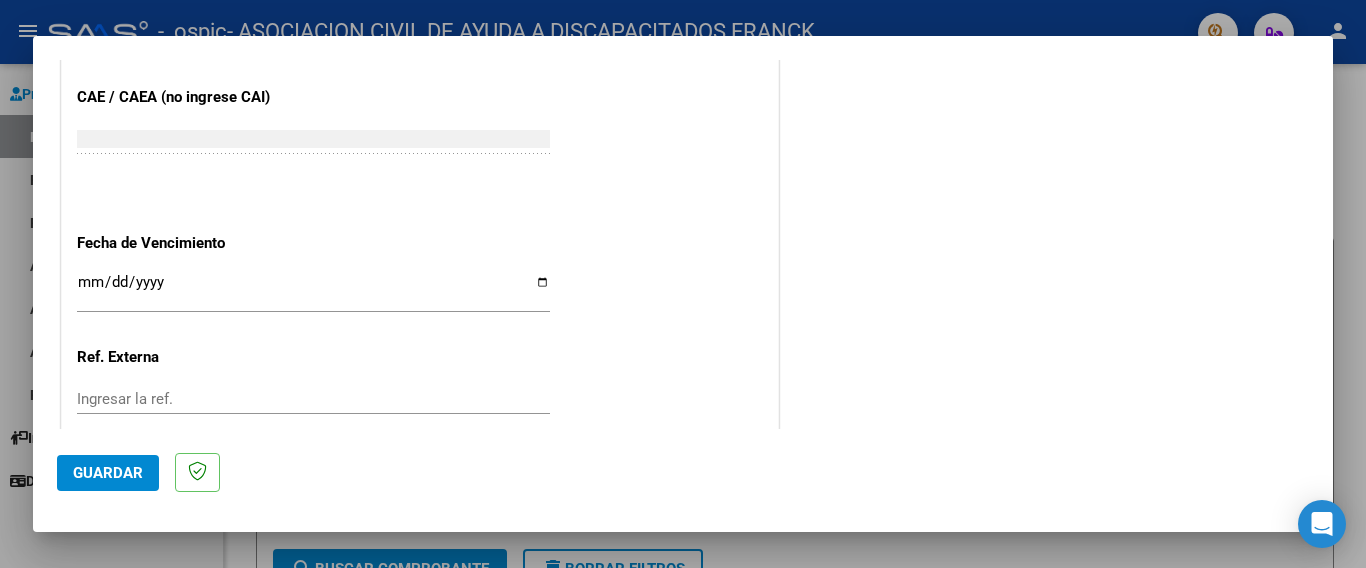 type on "202507" 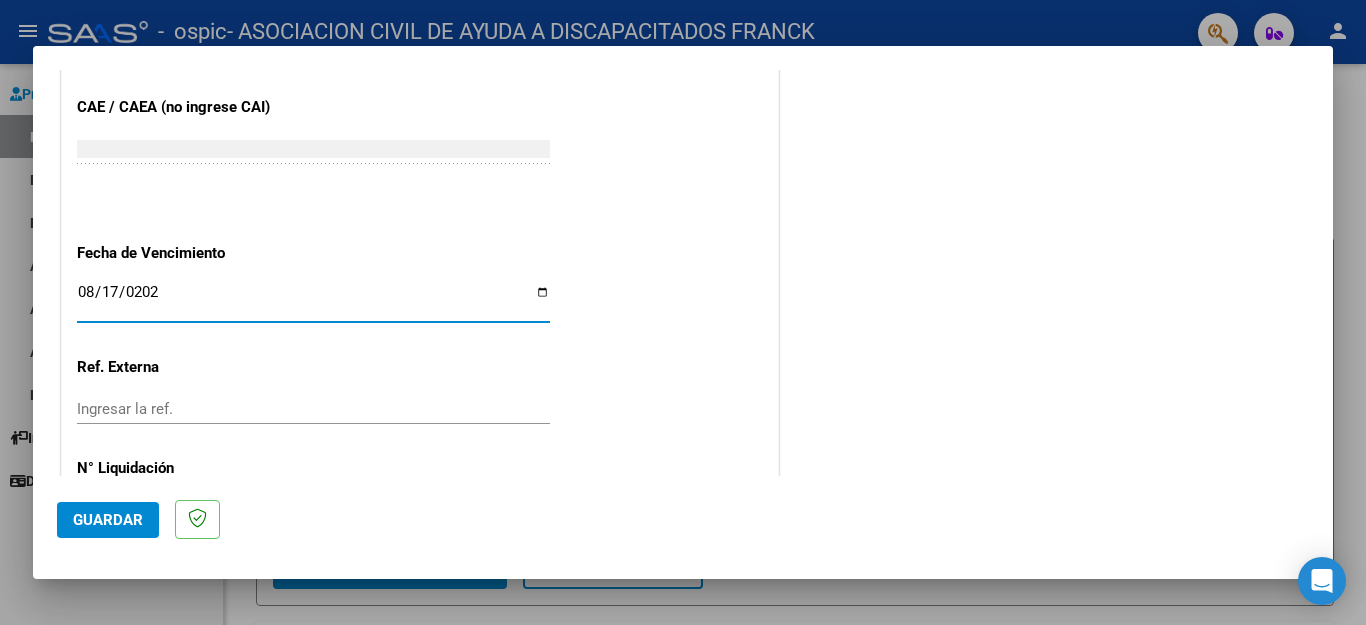 type on "2025-08-17" 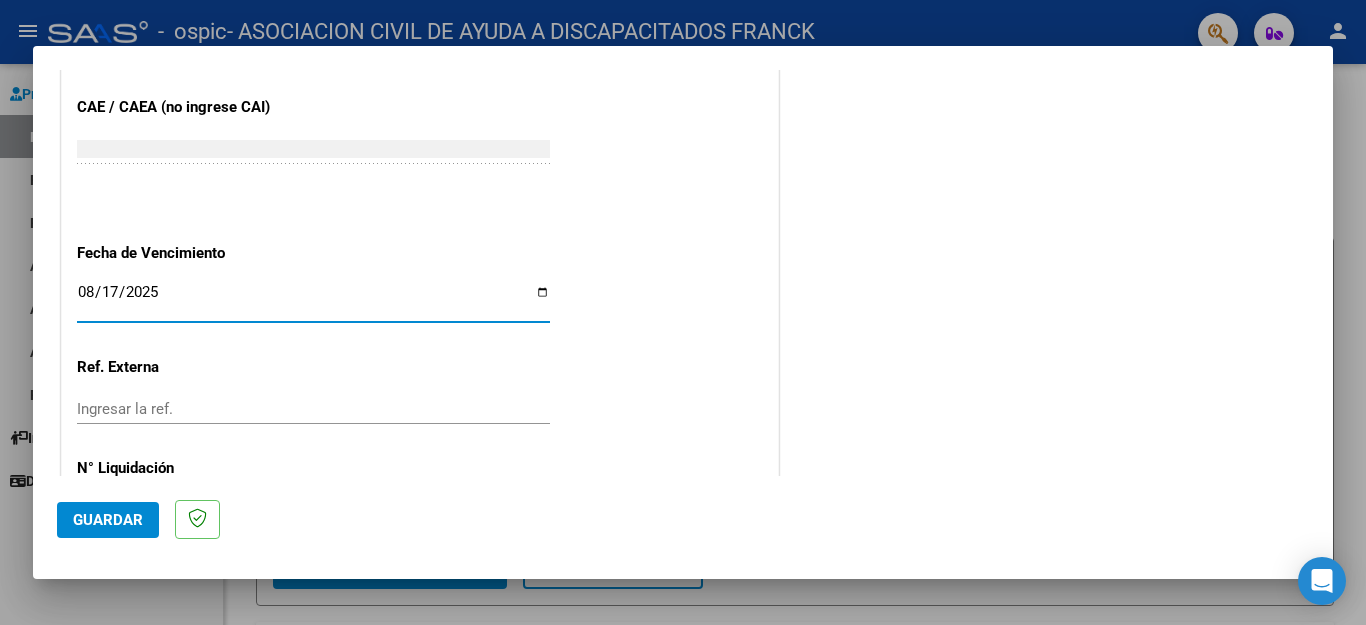 click on "Ingresar la ref." 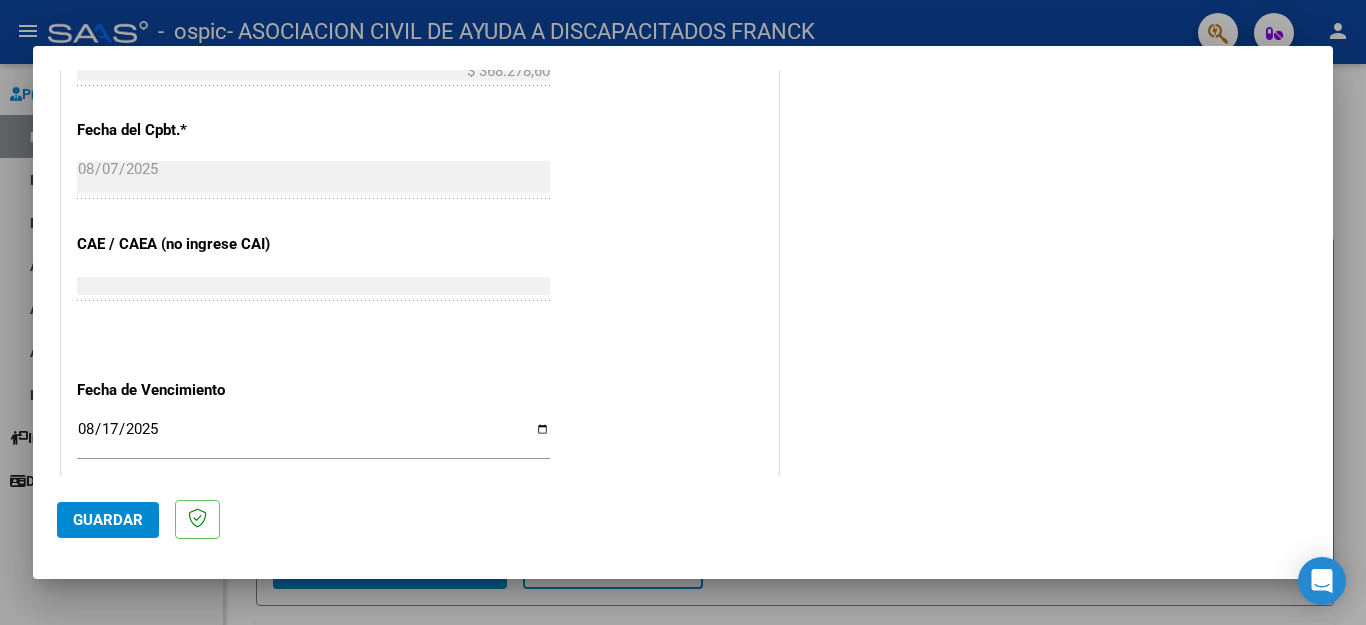 scroll, scrollTop: 1292, scrollLeft: 0, axis: vertical 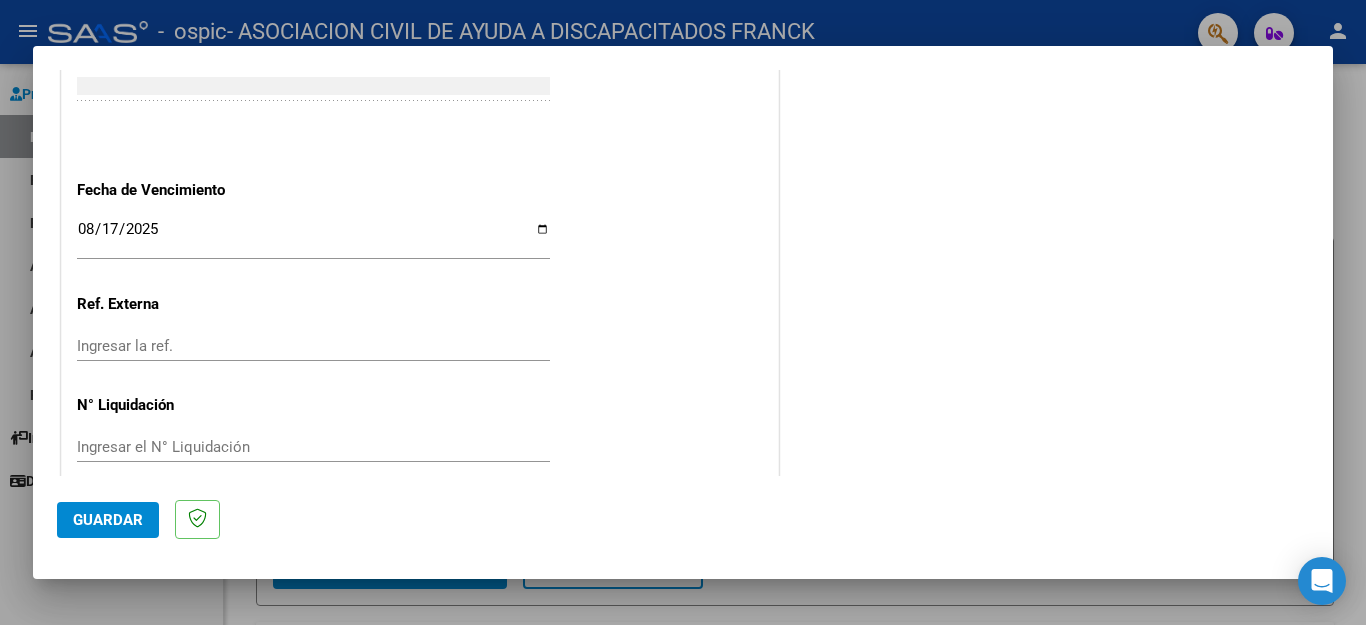 click on "2025-08-17" at bounding box center [313, 237] 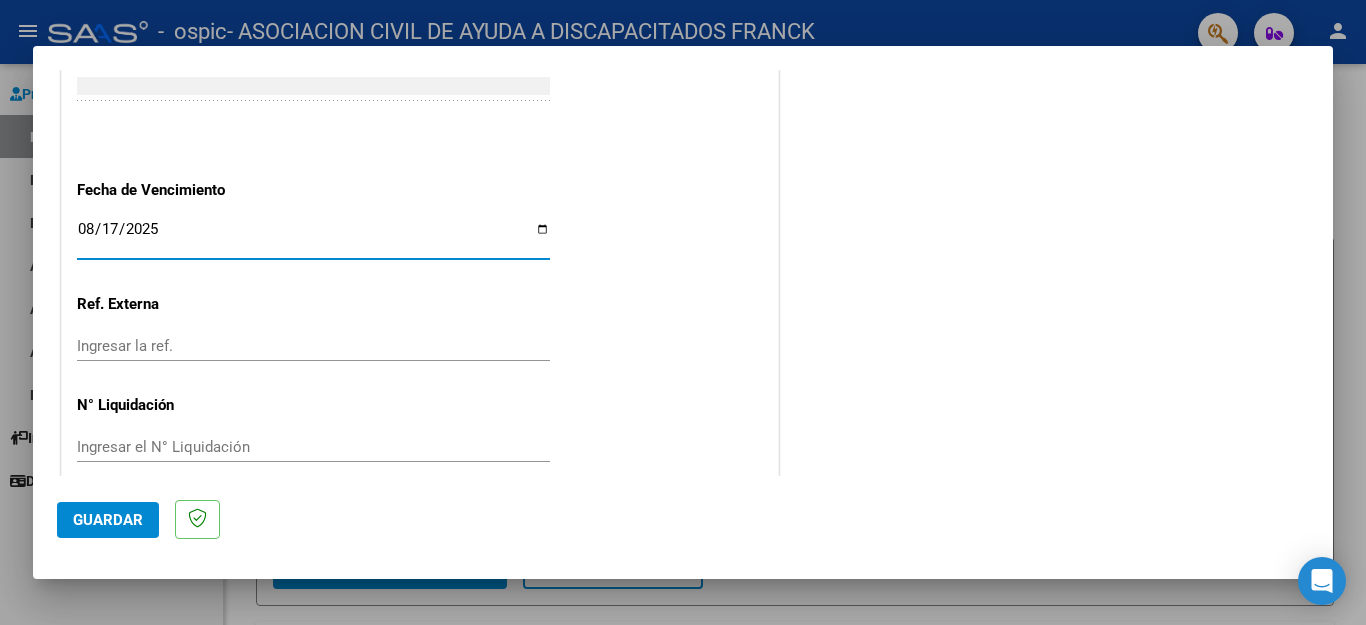click on "2025-08-17" at bounding box center (313, 237) 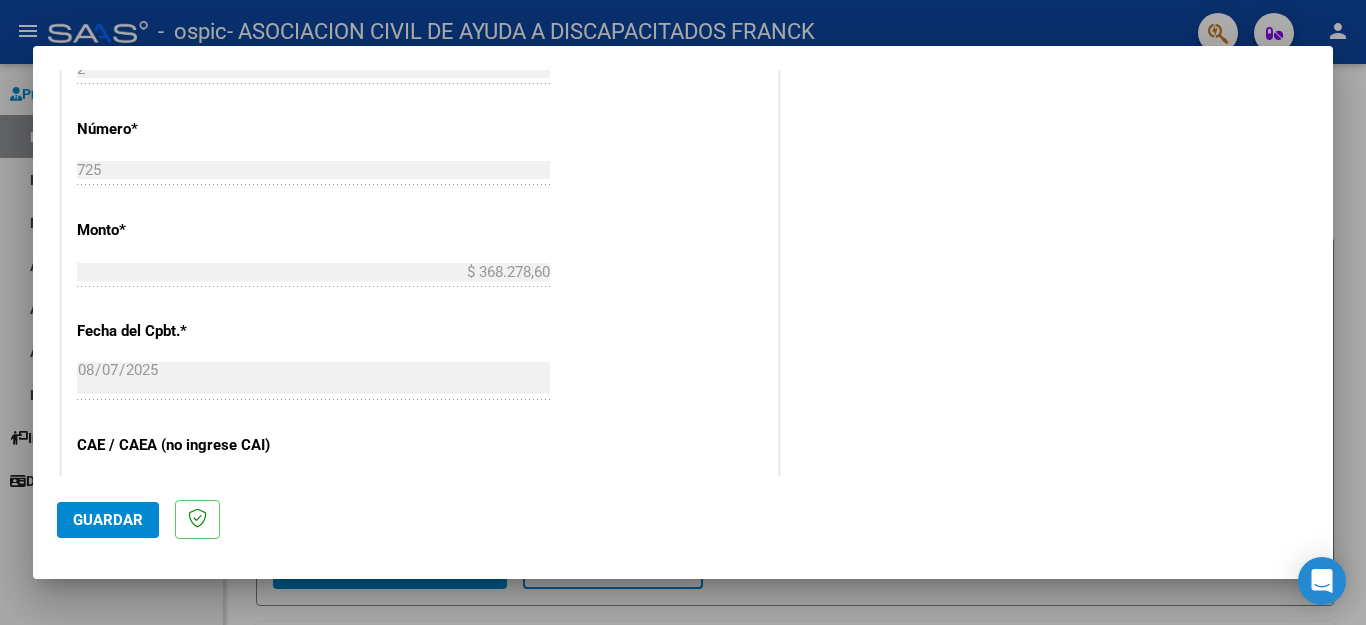 scroll, scrollTop: 892, scrollLeft: 0, axis: vertical 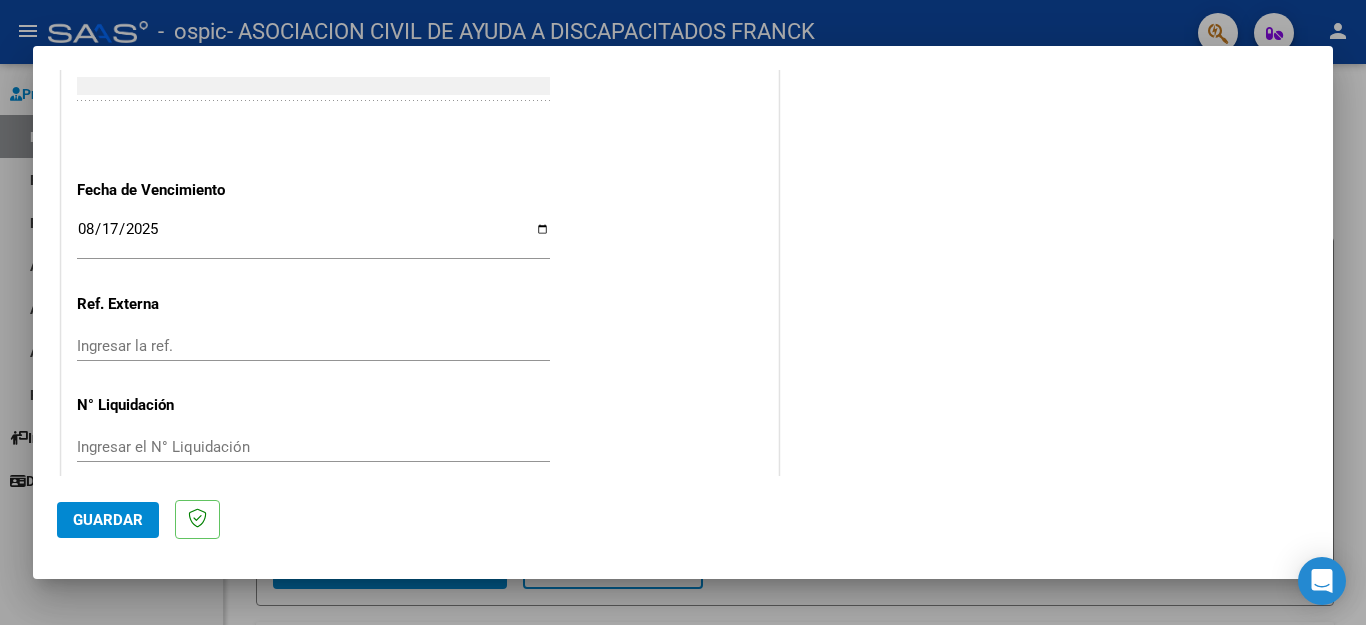 click on "2025-08-17" at bounding box center [313, 237] 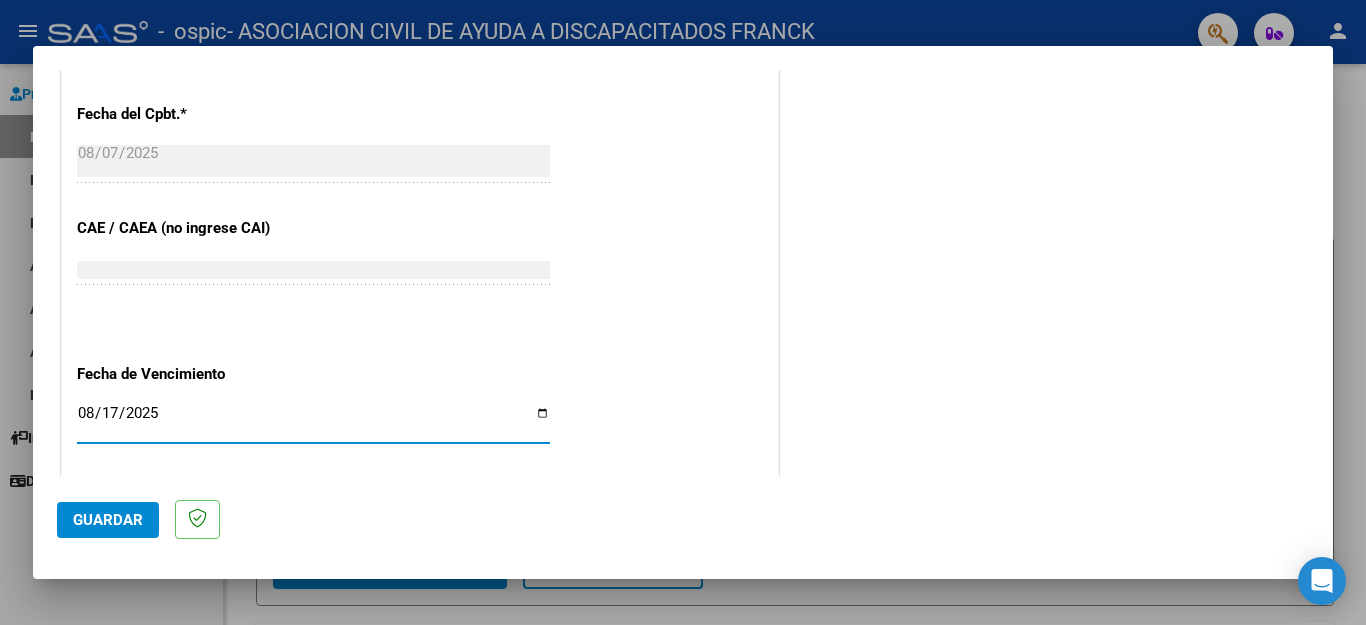 scroll, scrollTop: 1092, scrollLeft: 0, axis: vertical 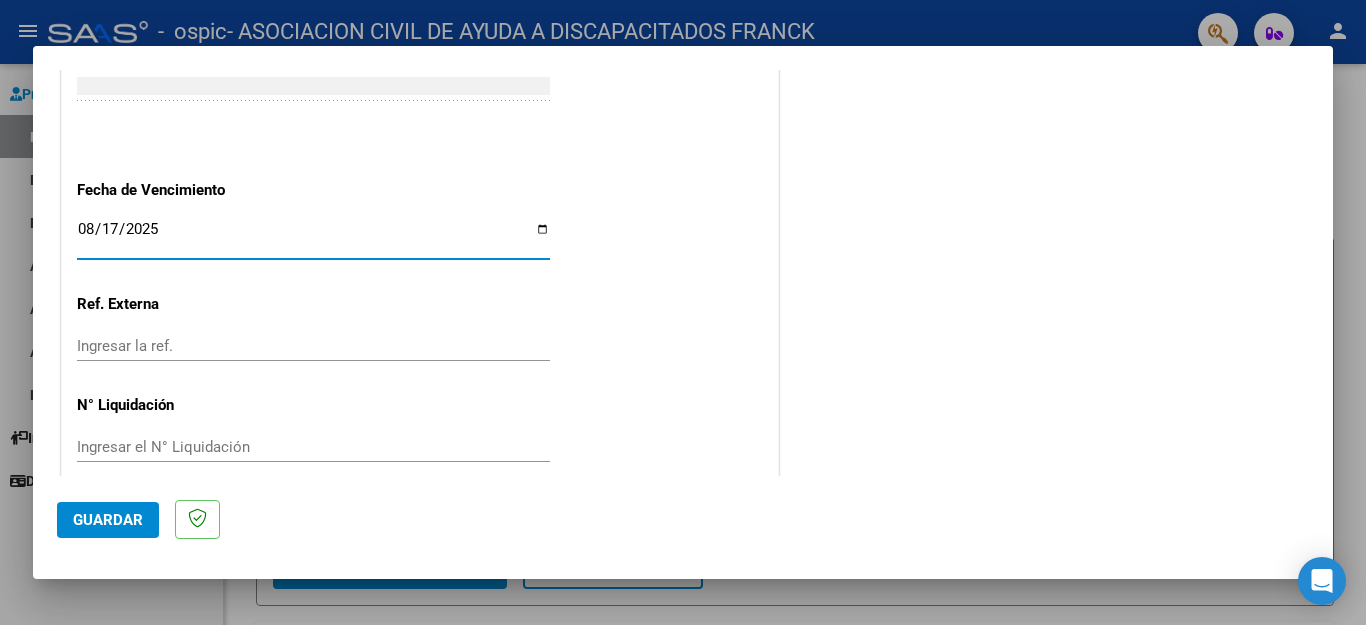 type 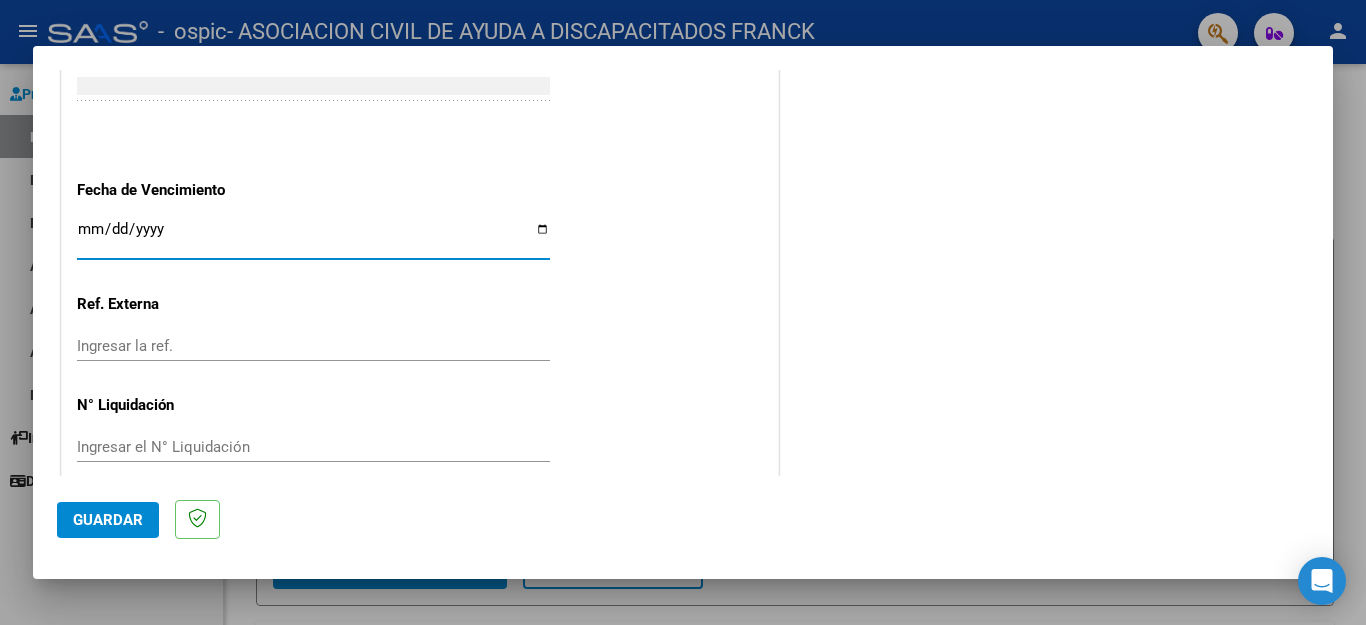 click on "Ingresar la fecha" at bounding box center (313, 237) 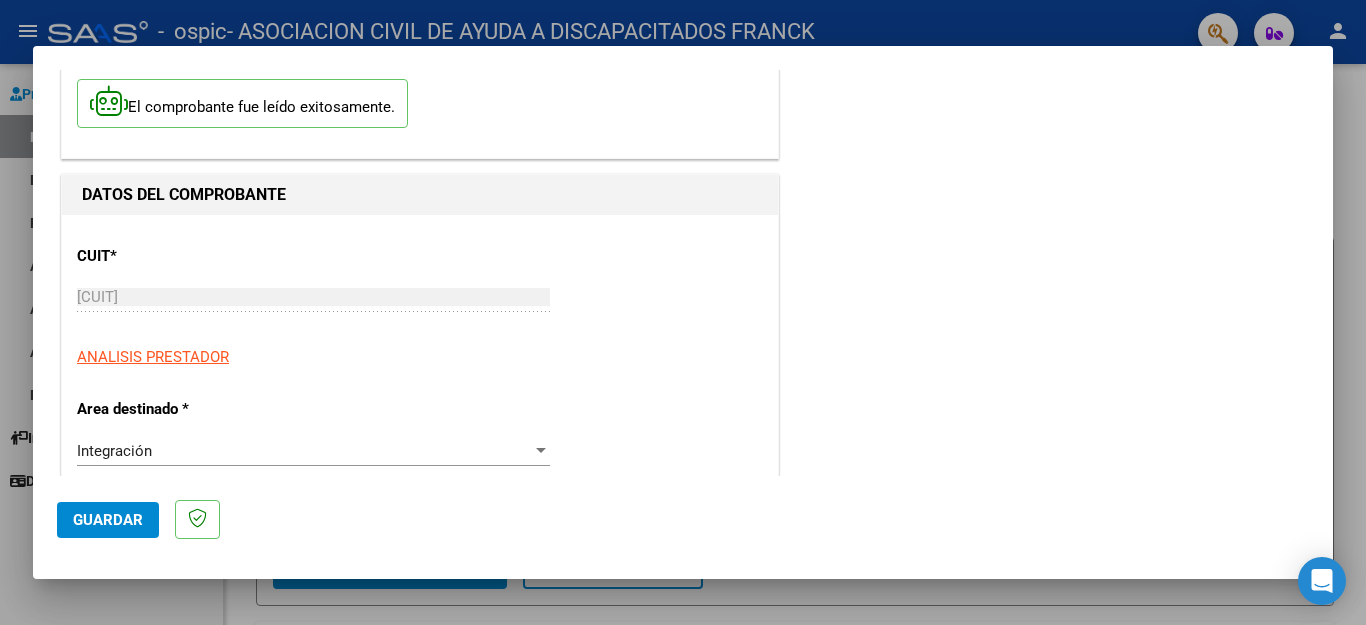 scroll, scrollTop: 92, scrollLeft: 0, axis: vertical 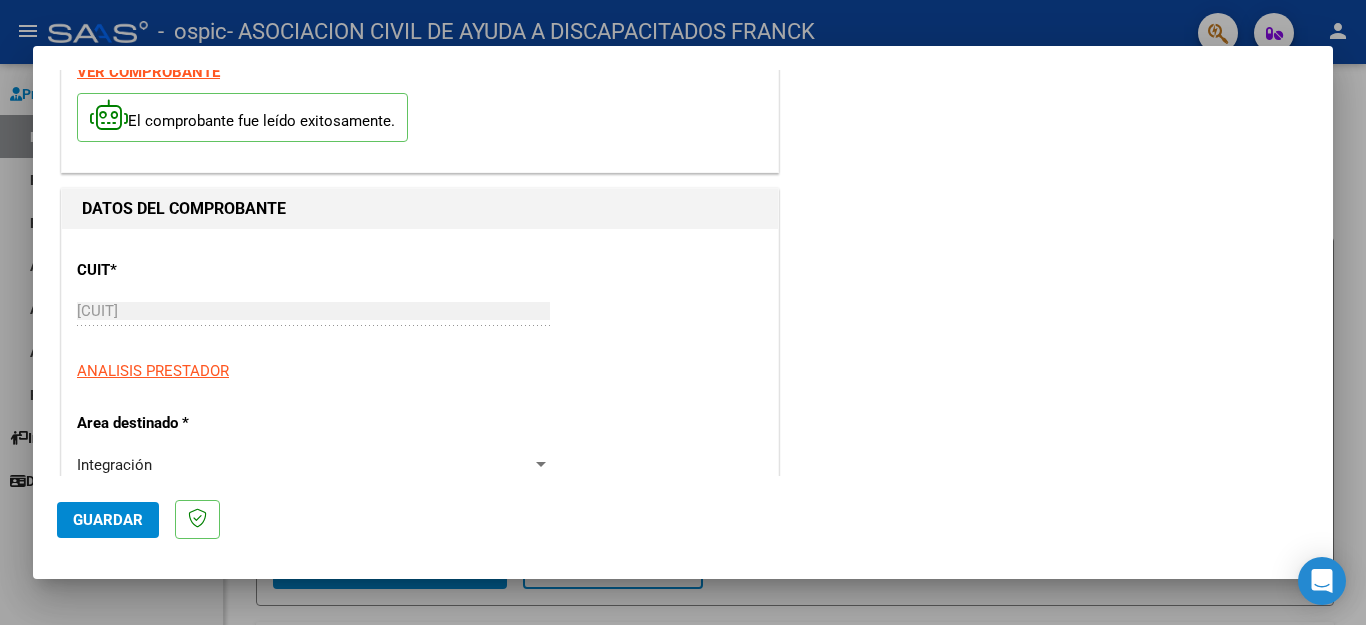 click on "Guardar" 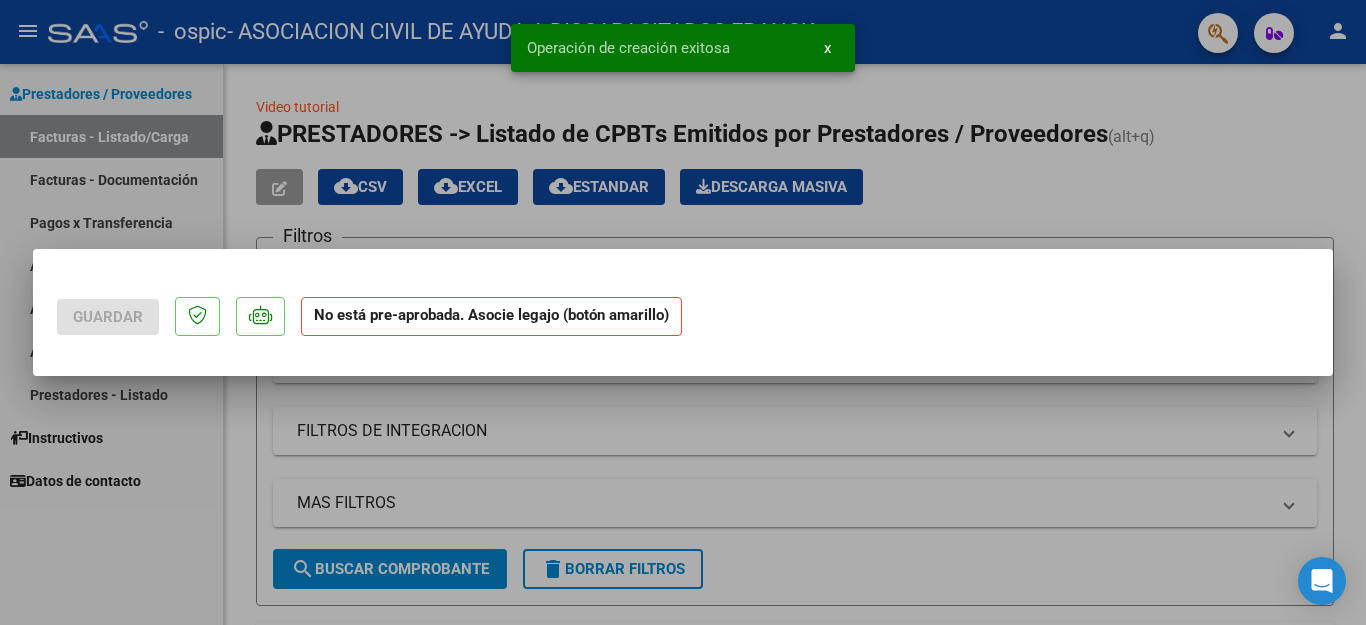 scroll, scrollTop: 0, scrollLeft: 0, axis: both 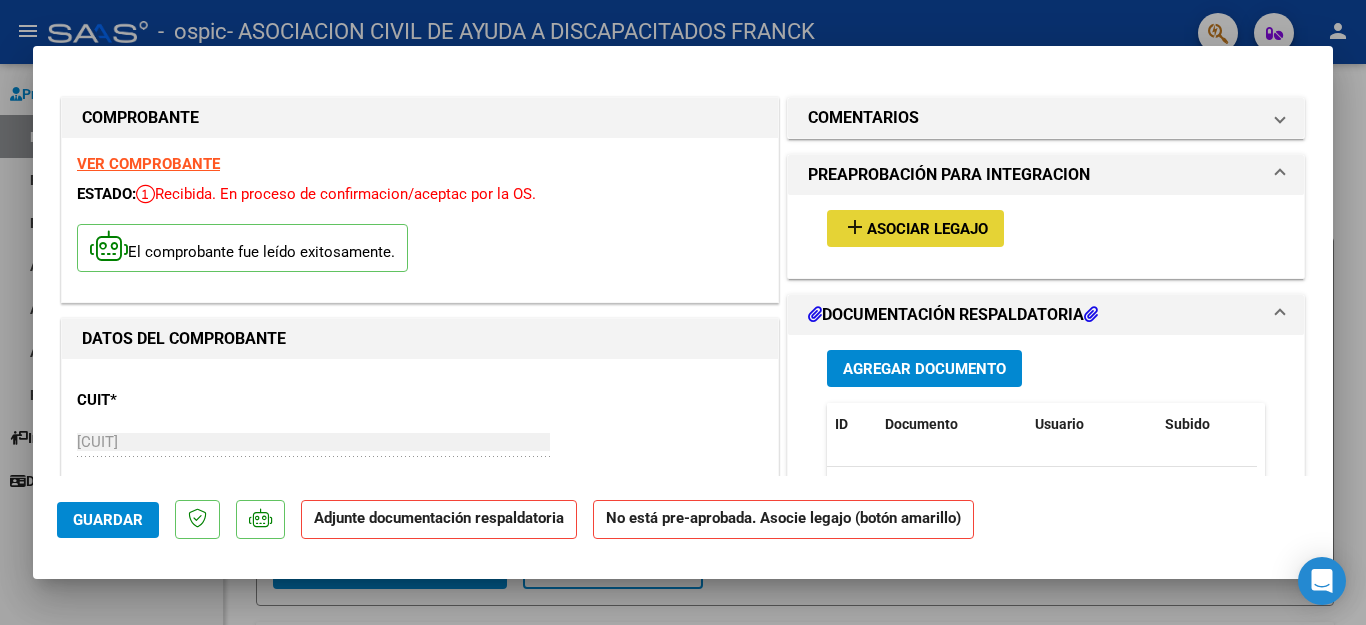 click on "Asociar Legajo" at bounding box center [927, 229] 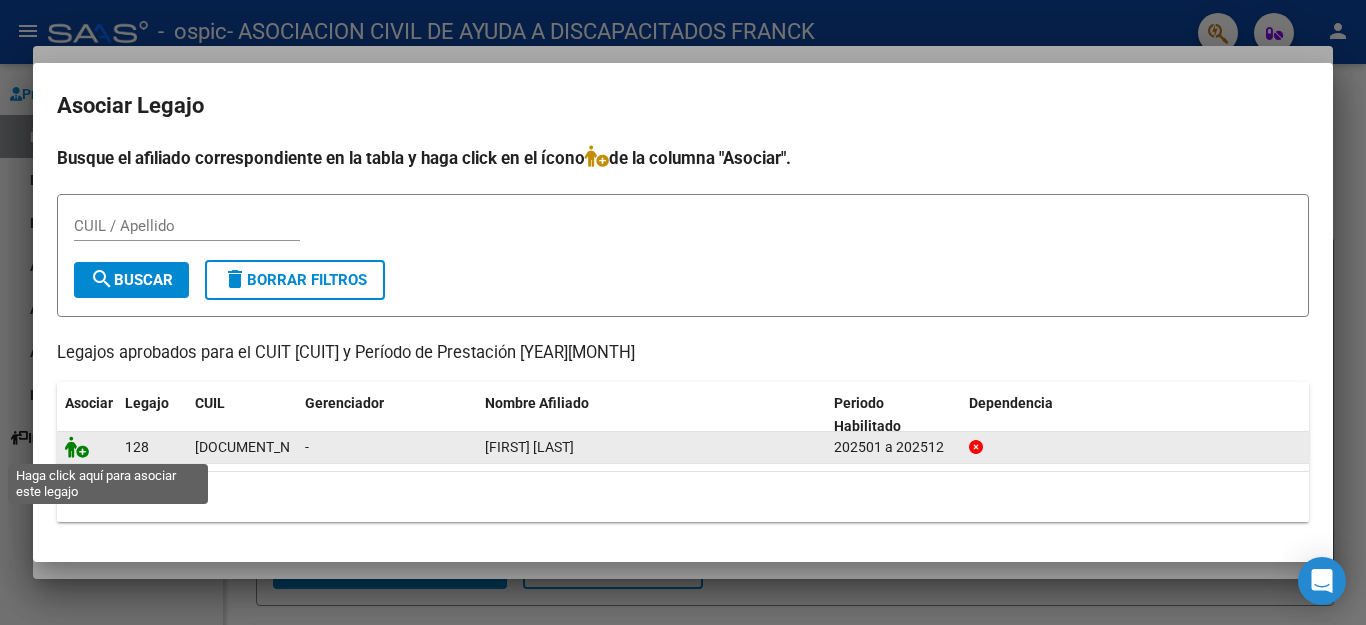 click 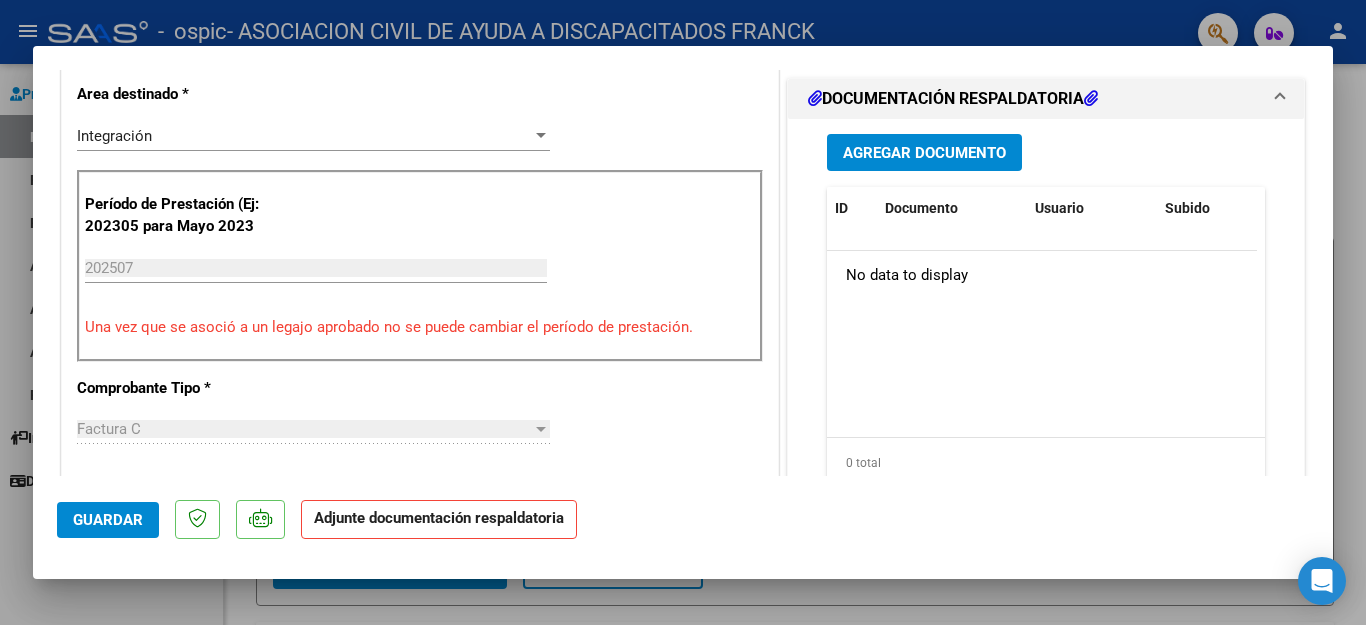 scroll, scrollTop: 500, scrollLeft: 0, axis: vertical 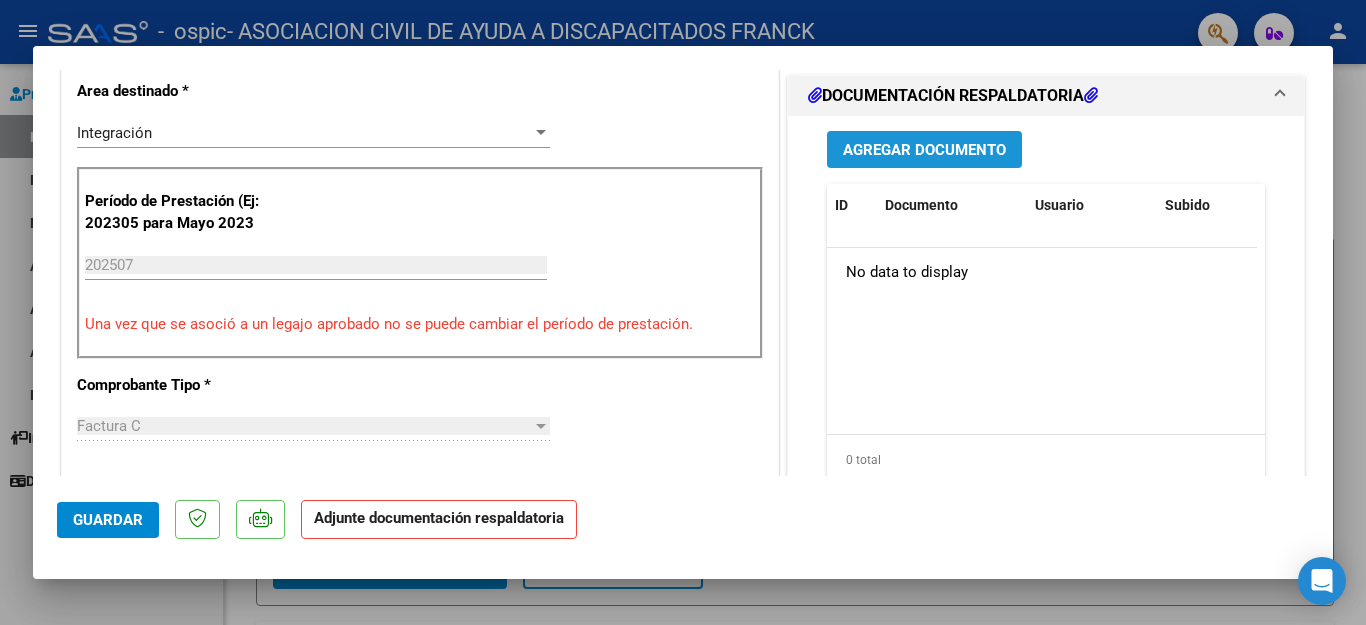 click on "Agregar Documento" at bounding box center (924, 149) 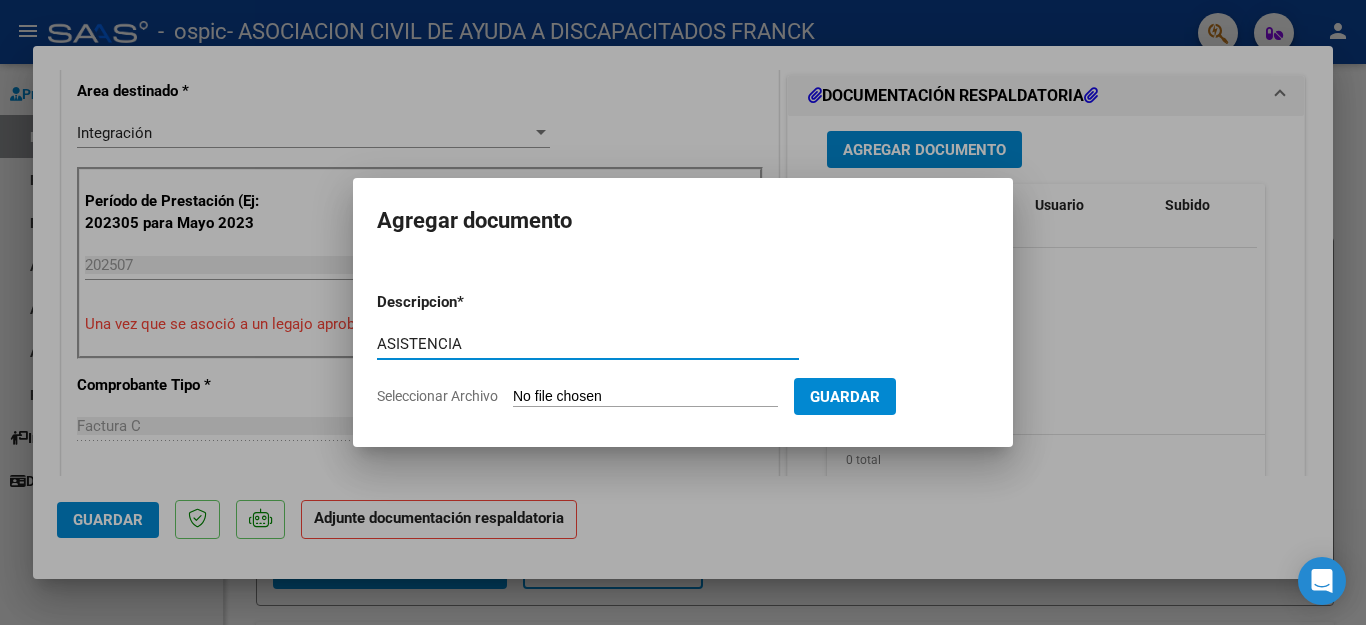 type on "ASISTENCIA" 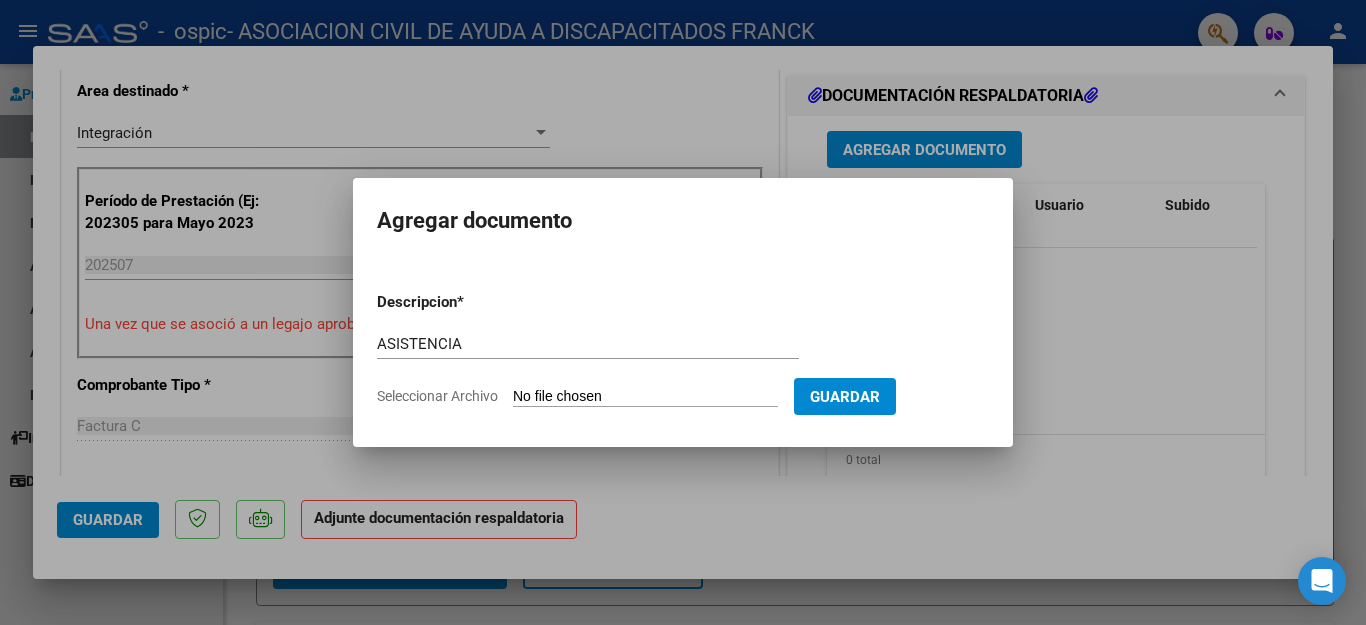 click on "Seleccionar Archivo" at bounding box center [645, 397] 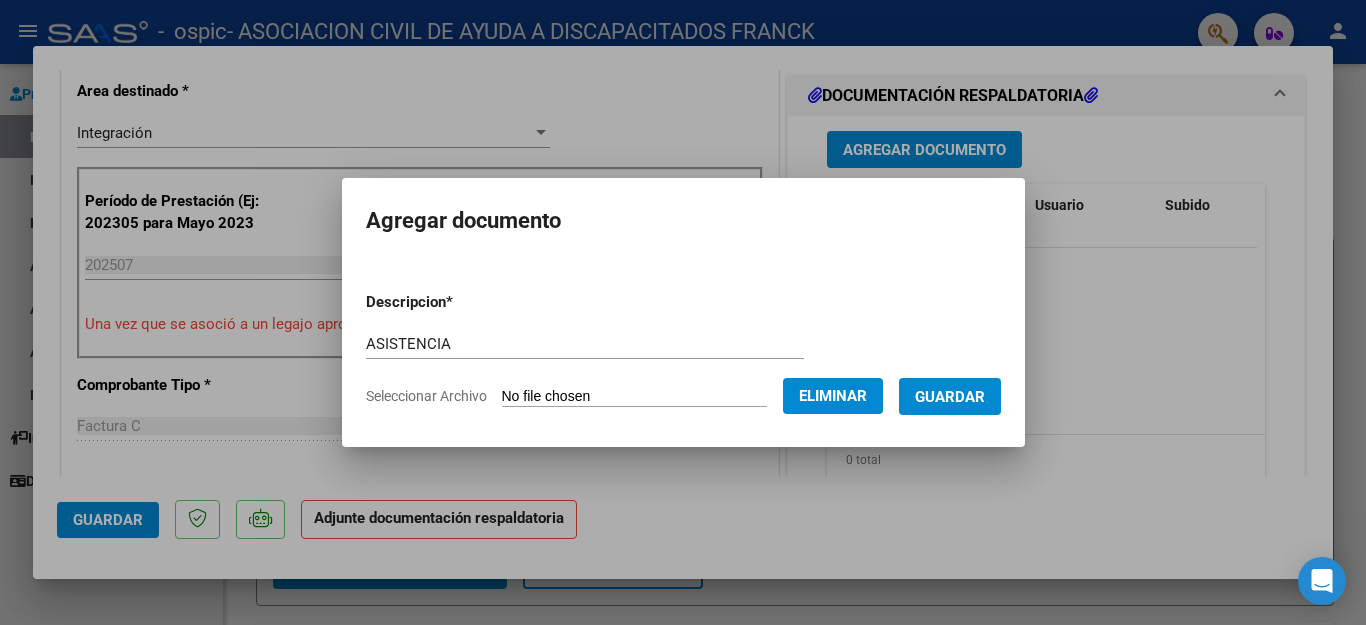 click on "Guardar" at bounding box center [950, 397] 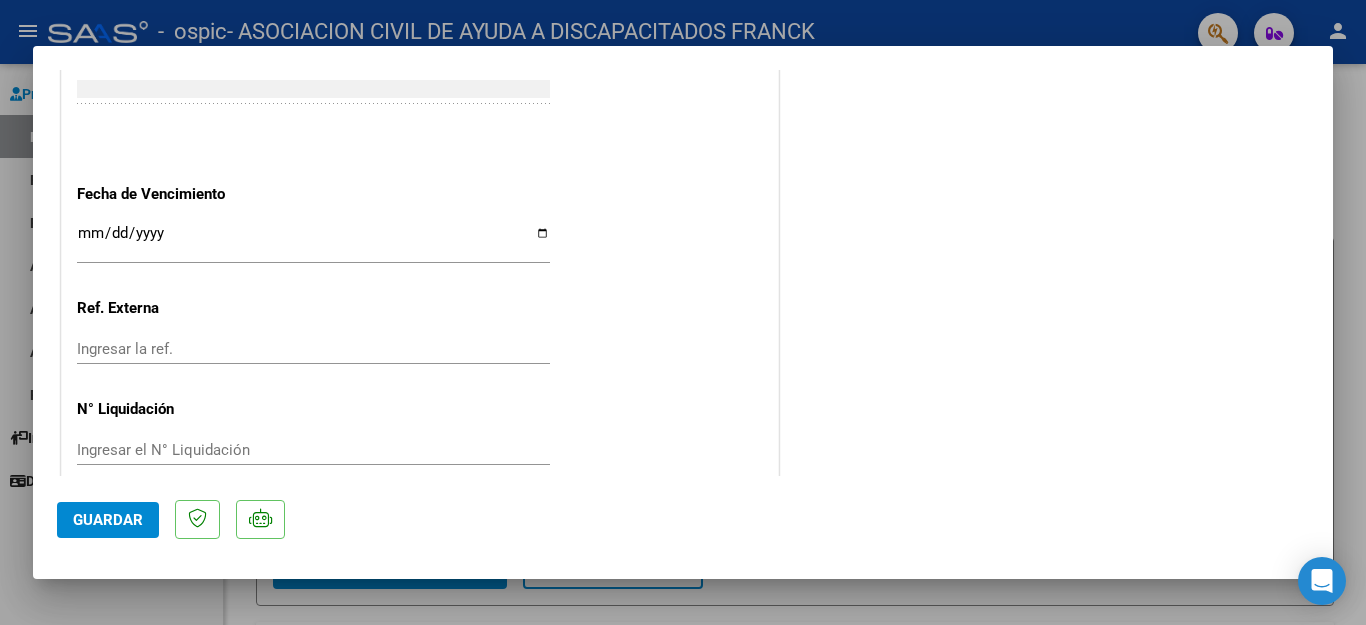 scroll, scrollTop: 1359, scrollLeft: 0, axis: vertical 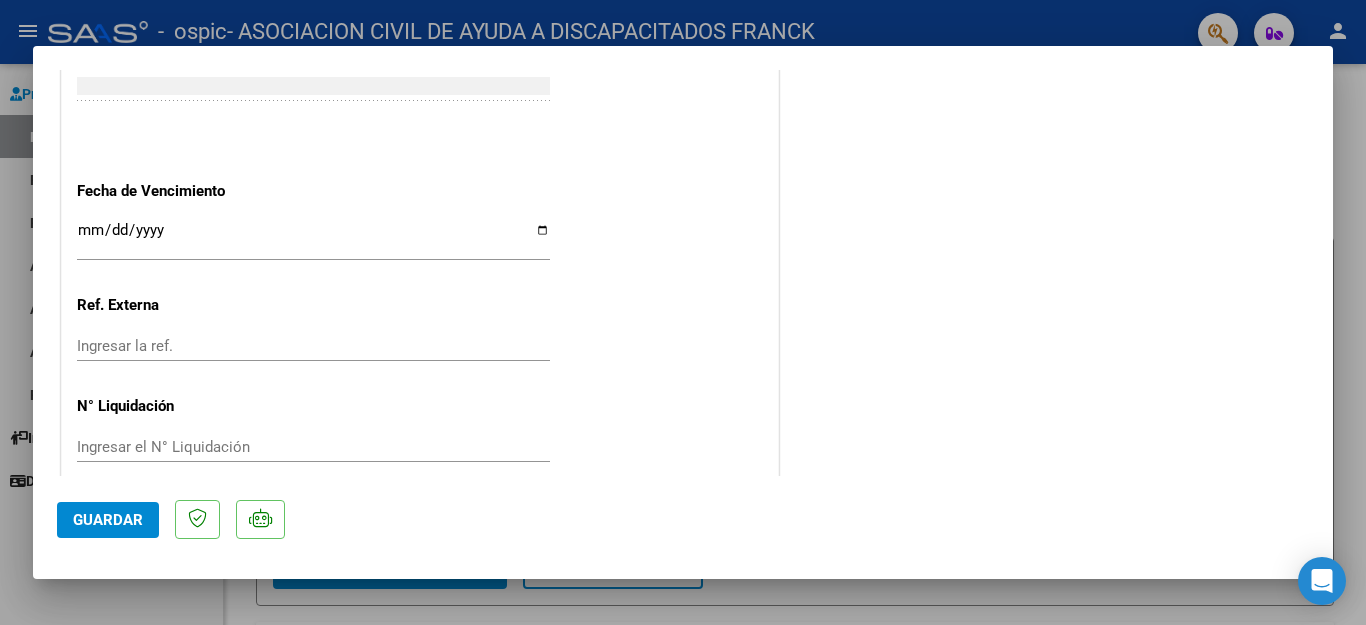 click on "Guardar" 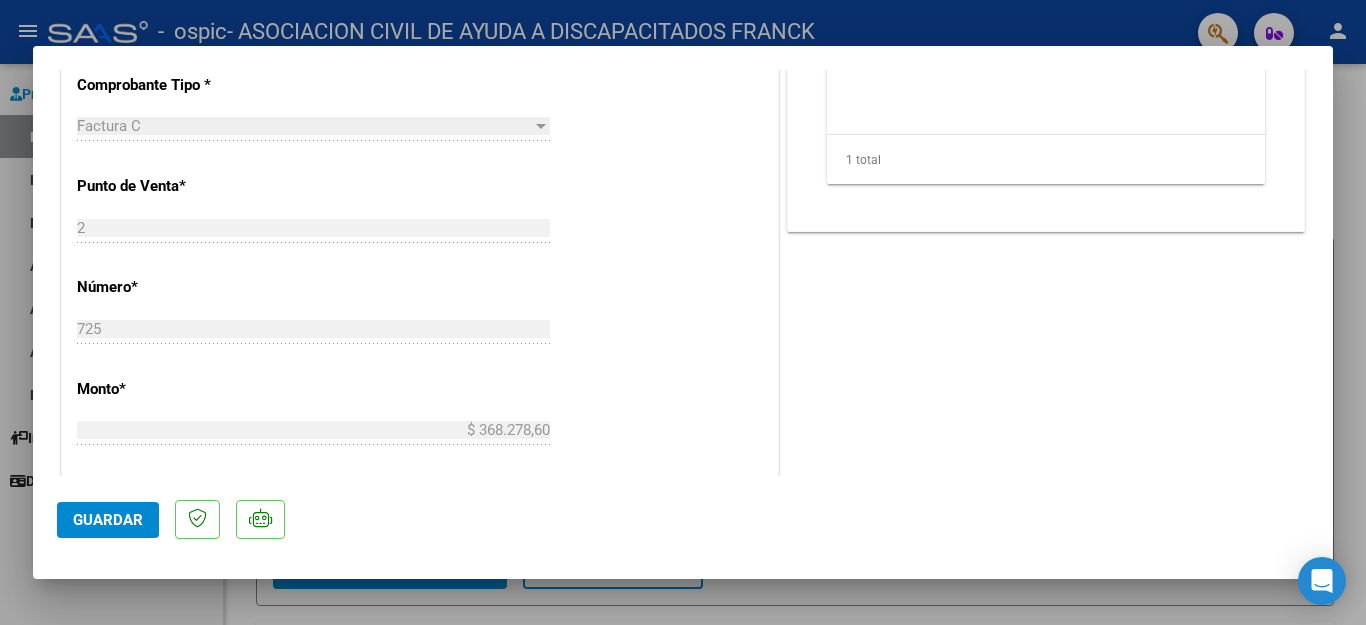 scroll, scrollTop: 600, scrollLeft: 0, axis: vertical 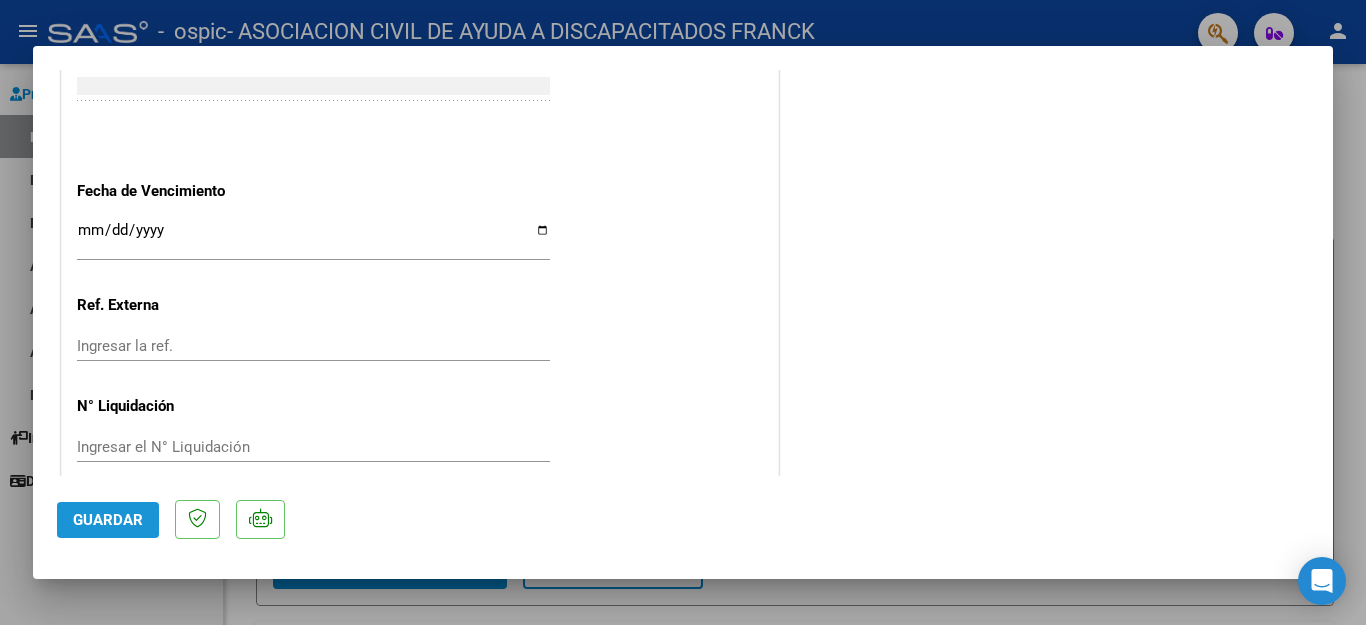 click on "Guardar" 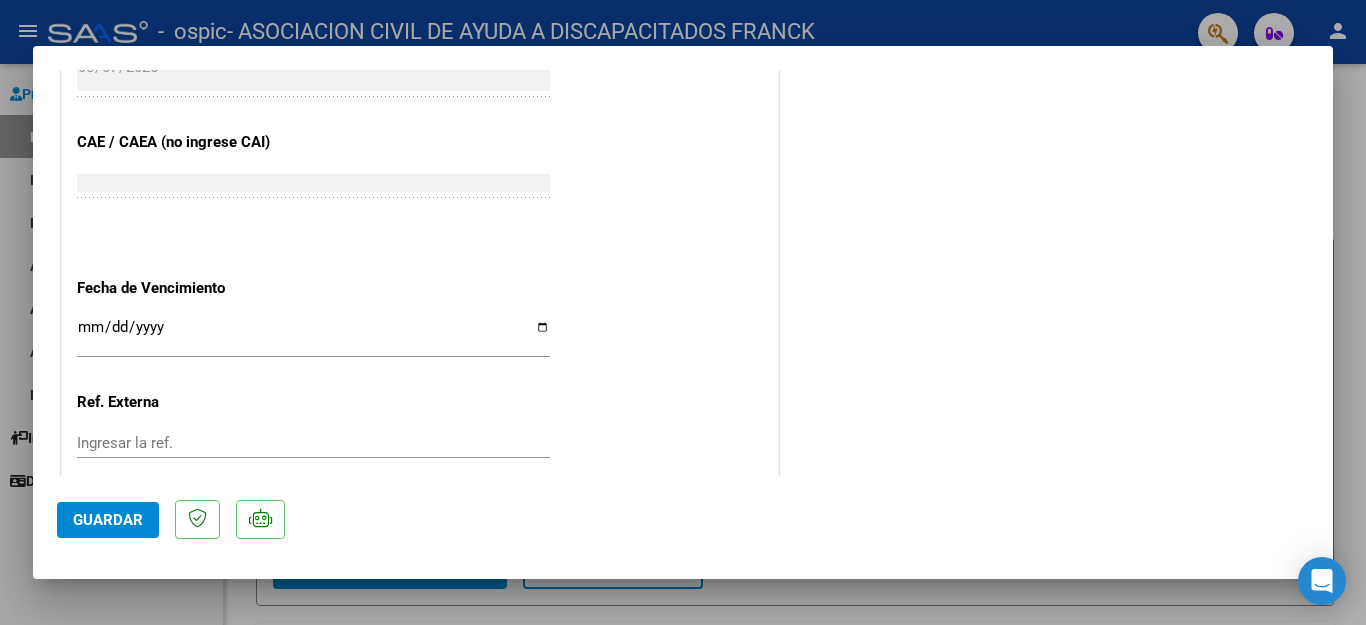 scroll, scrollTop: 1359, scrollLeft: 0, axis: vertical 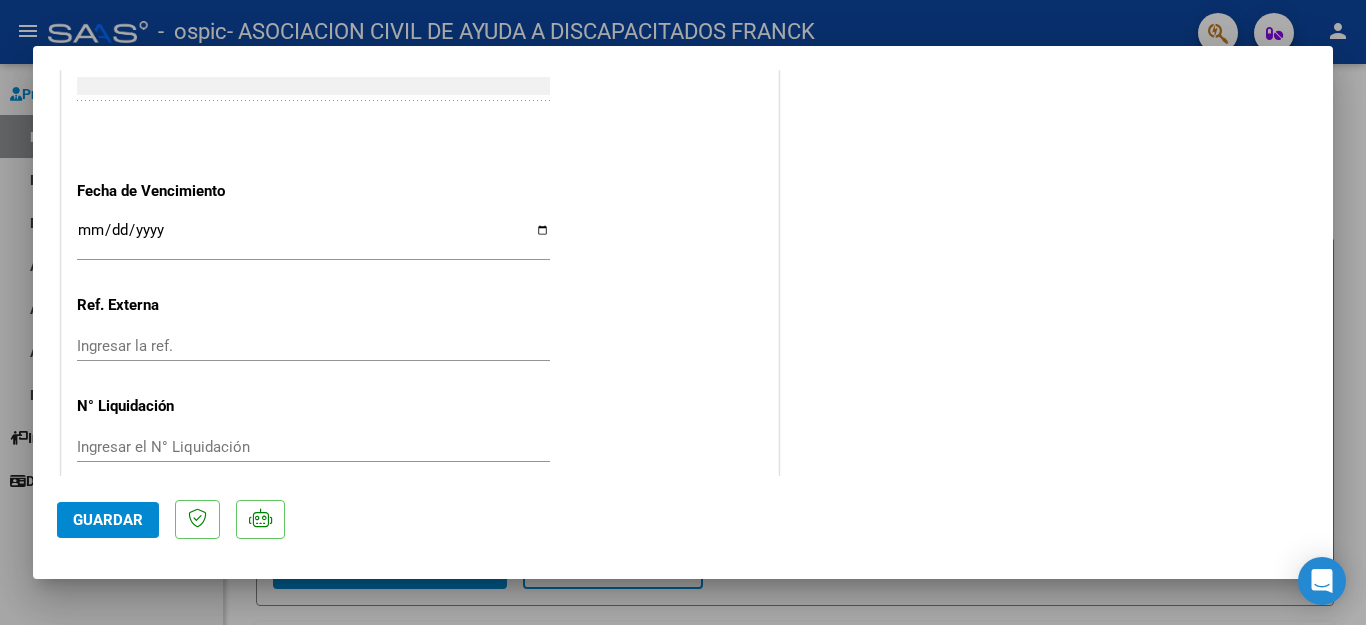 click on "Guardar" 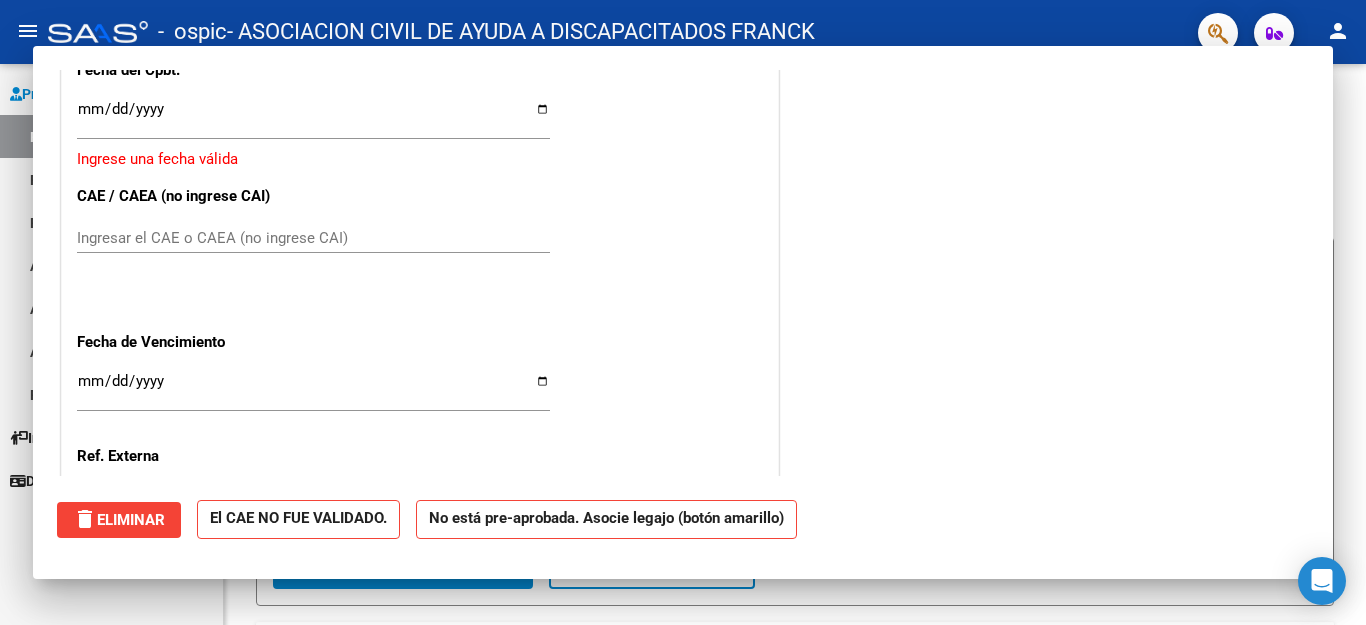 scroll, scrollTop: 0, scrollLeft: 0, axis: both 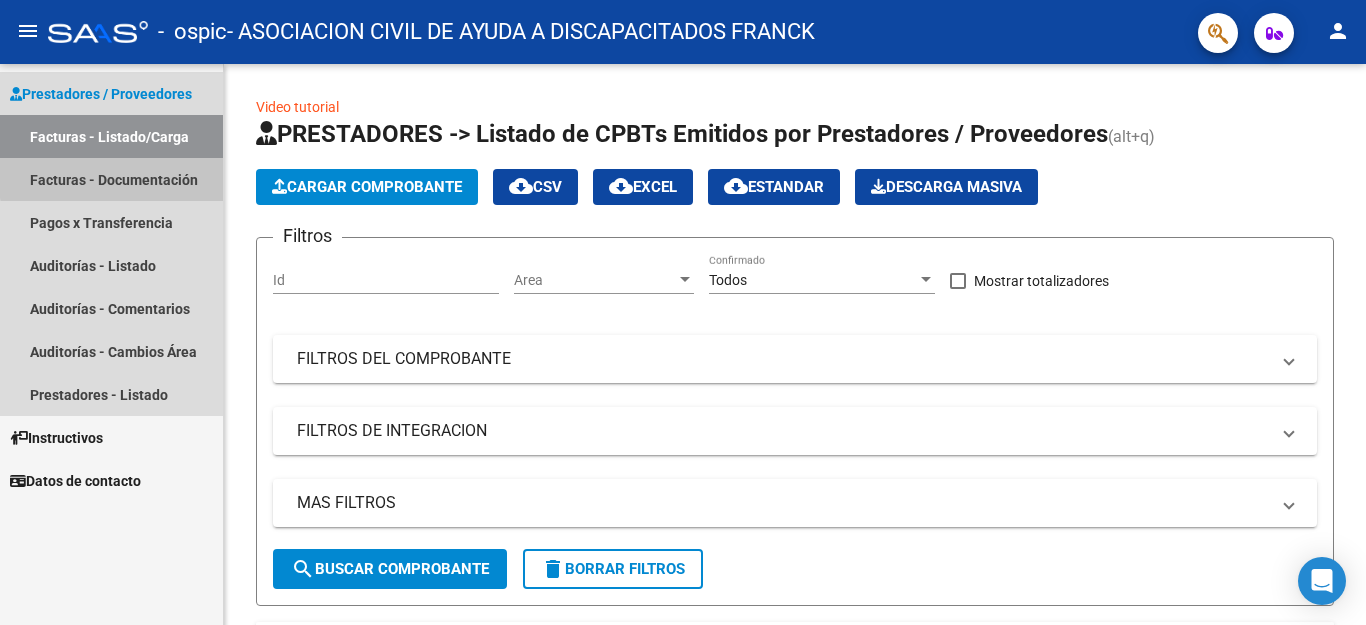 click on "Facturas - Documentación" at bounding box center [111, 179] 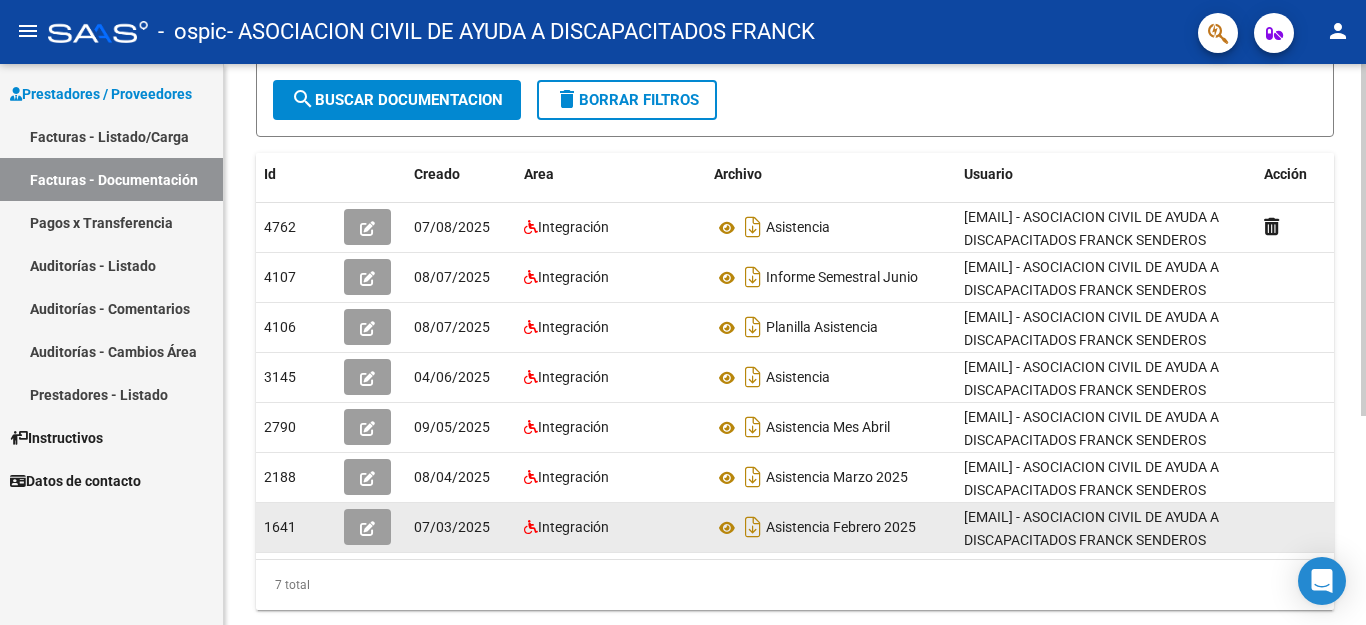 scroll, scrollTop: 233, scrollLeft: 0, axis: vertical 